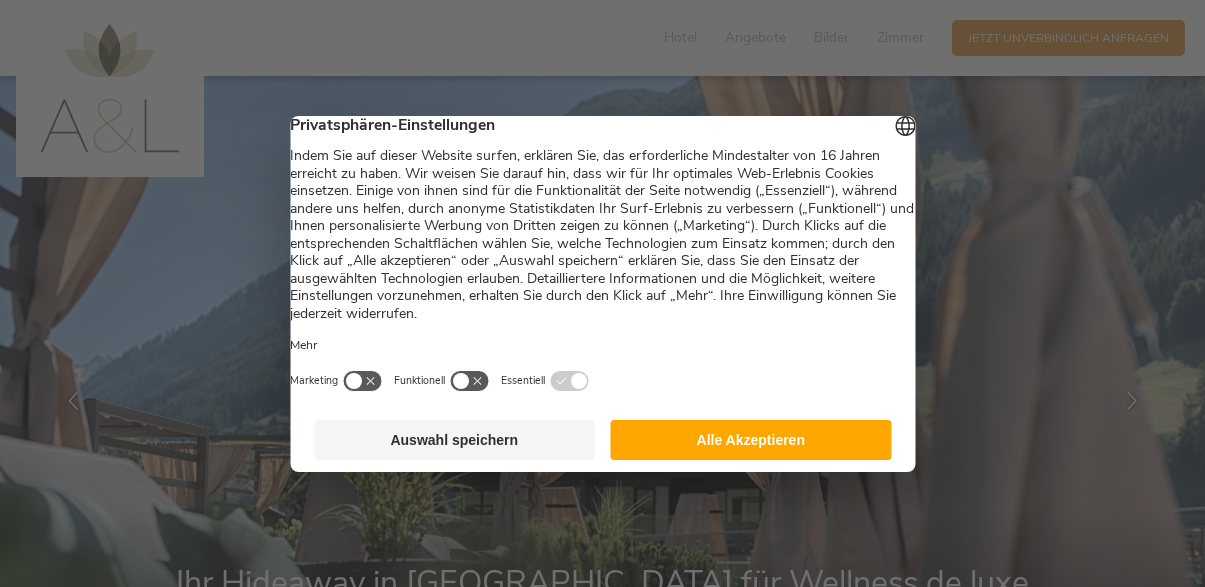 scroll, scrollTop: 0, scrollLeft: 0, axis: both 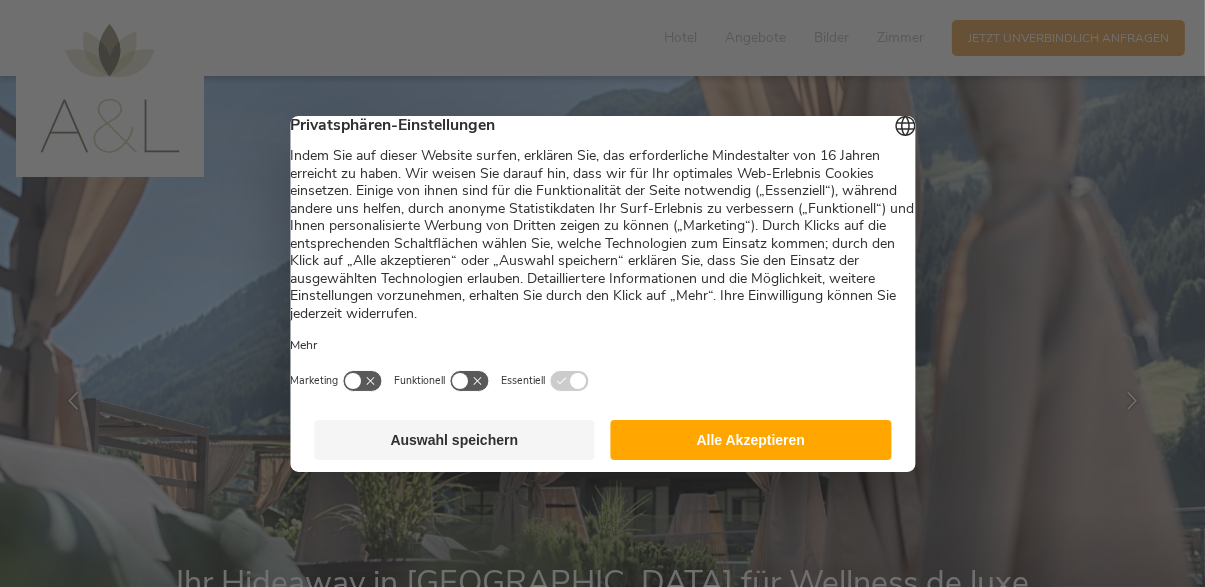 click on "Alle Akzeptieren" at bounding box center (751, 440) 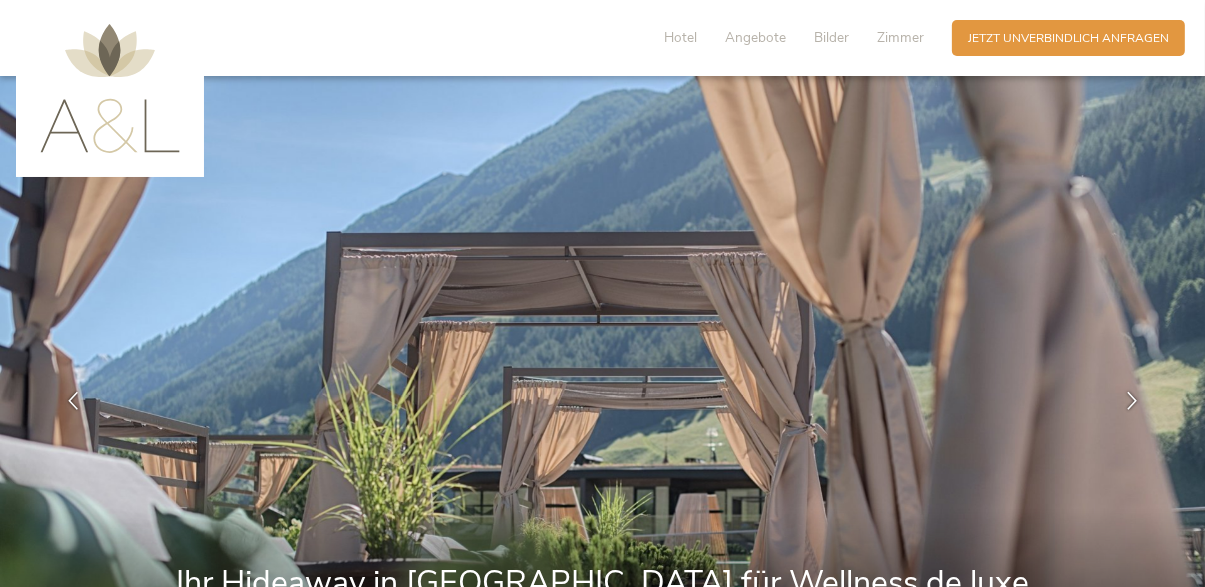 scroll, scrollTop: 0, scrollLeft: 0, axis: both 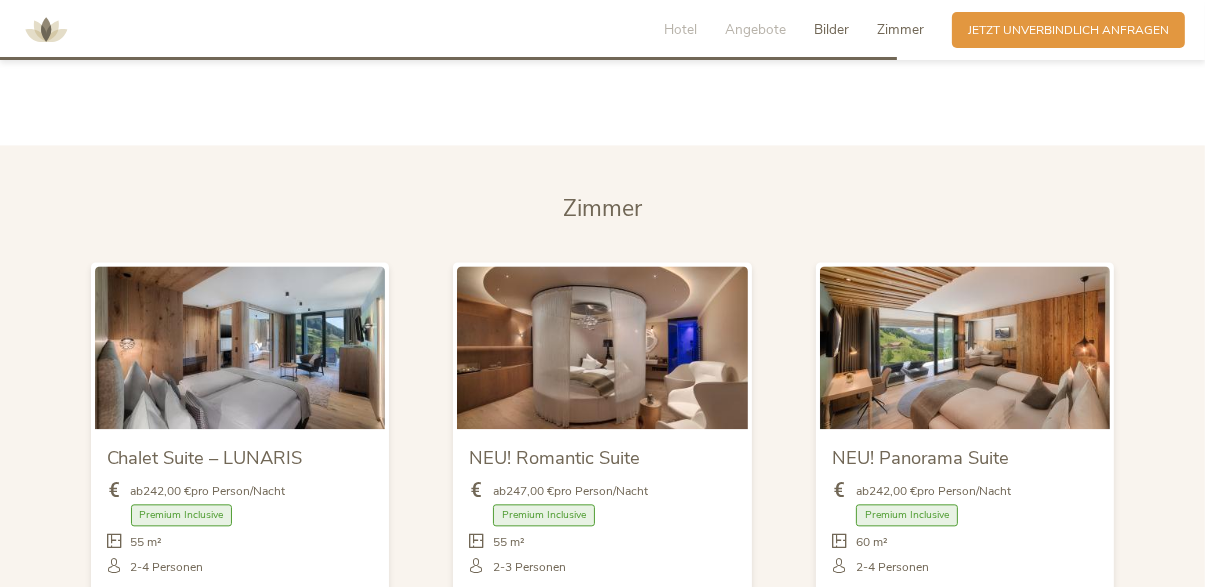click on "Zimmer" at bounding box center (900, 29) 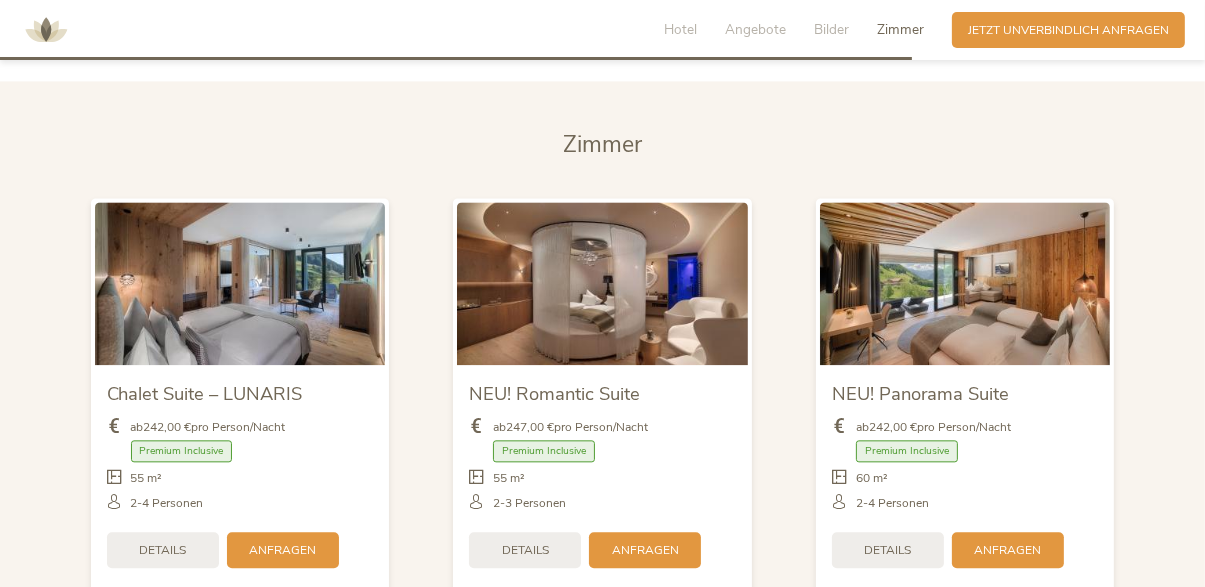 scroll, scrollTop: 3970, scrollLeft: 0, axis: vertical 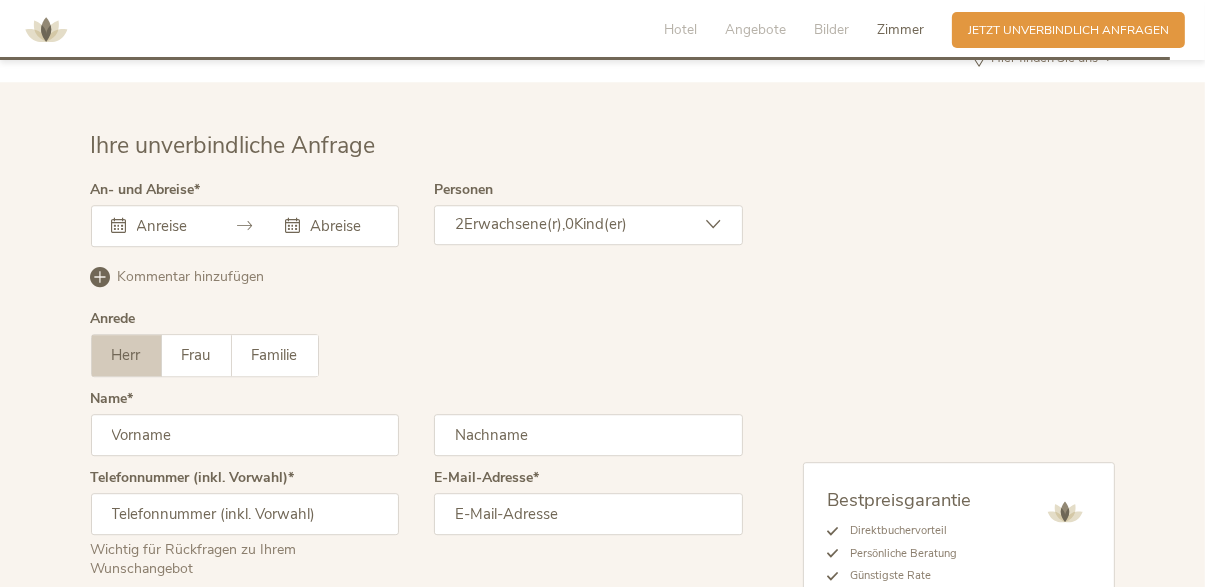 click on "[DATE]
Mo Di Mi Do Fr Sa So
30 1 2 3 4 5 6 7 8 9 10 11 12 13 14 15 16 17 18 19 20 21 22 23 24 25 26 27 28 29 30 31 1 2 3 4 5 6 7 8 9 [DATE] Di Mi Do Fr Sa So
30 1 2 3 4 5 6 7 8 9 10 11 12 13 14 15 16 17 18 19 20 21 22 23 24 25 26 27 28 29 30 31 1 2 3 4 5 6 7 8 9 10" at bounding box center [245, 226] 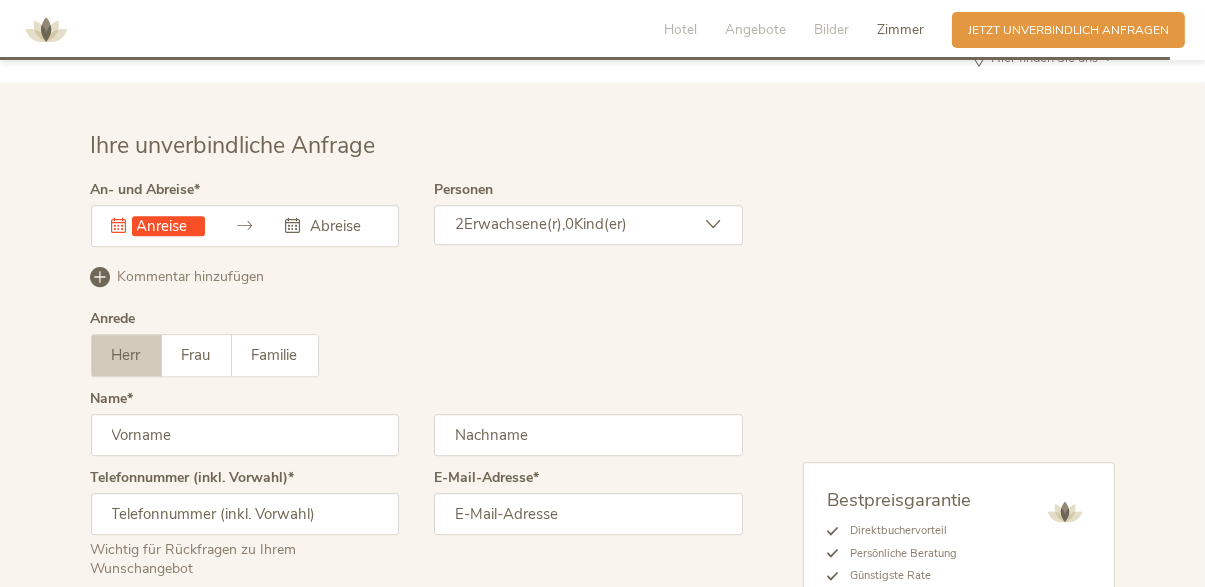 click on "Dieses Feld muss ausgefüllt werden.
[DATE]
Mo Di Mi Do Fr Sa So
30 1 2 3 4 5 6 7 8 9 10 11 12 13 14 15 16 17 18 19 20 21 22 23 24 25 26 27 28 29 30 31 1 2 3 4 5 6 7 8 9 [DATE] Di Mi Do Fr Sa So
30 1 2 3 4 5 6 7 8 9 10 11 12 13 14 15 16 17 18 19 20 21 22 23 24 25 26 27 28 29 30 31 1 2 3 4 5 6 7 8 9 10" at bounding box center (245, 226) 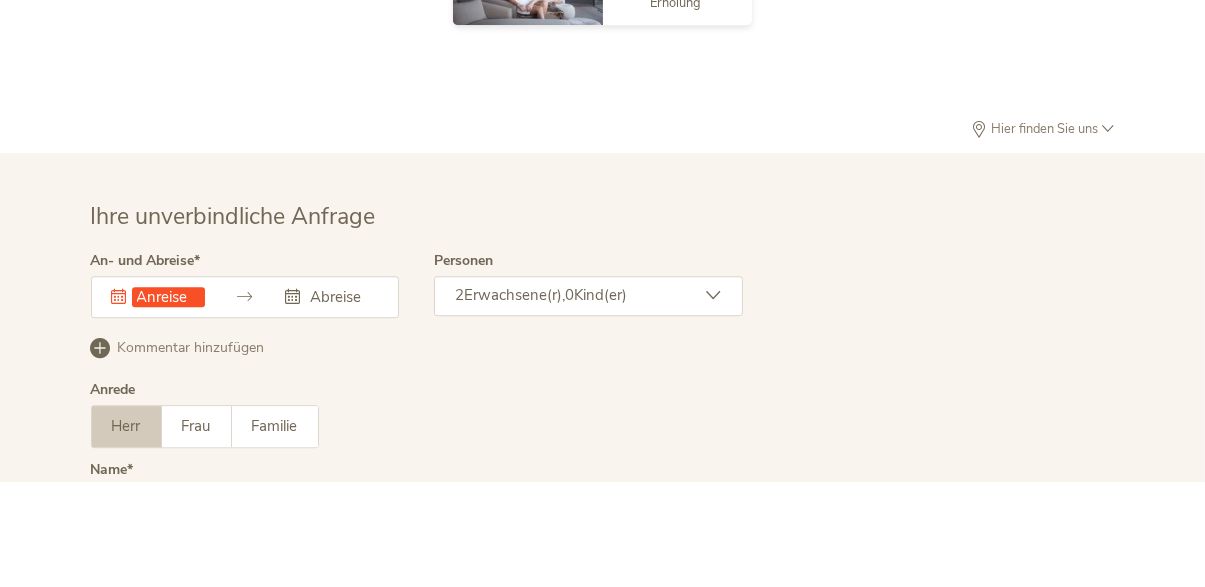 scroll, scrollTop: 4827, scrollLeft: 0, axis: vertical 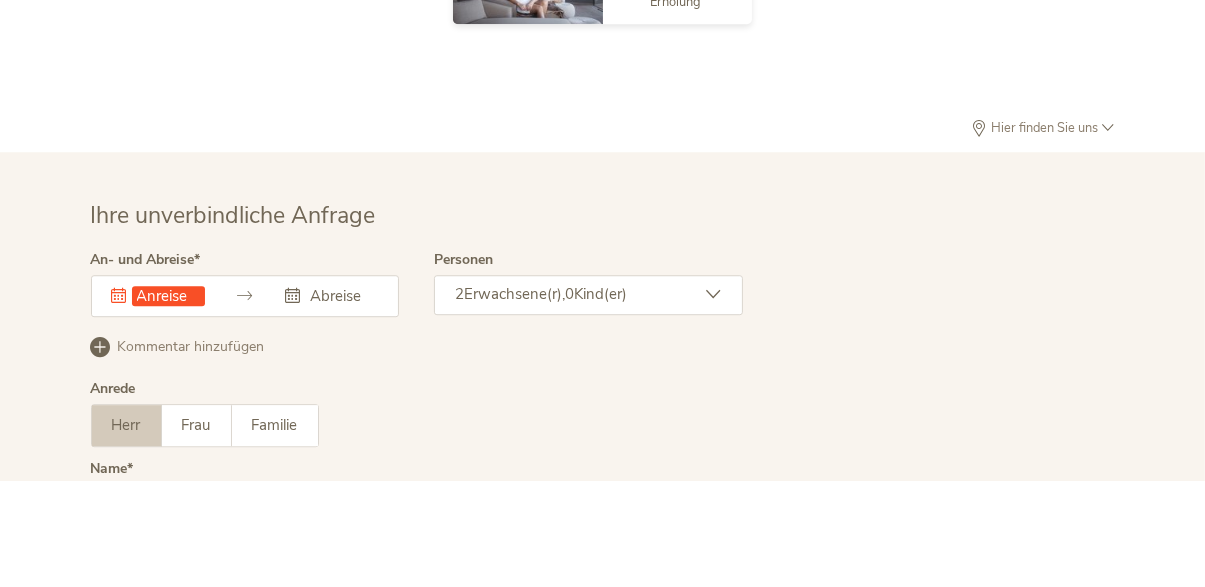 click on "Dieses Feld muss ausgefüllt werden.
[DATE]
Mo Di Mi Do Fr Sa So
30 1 2 3 4 5 6 7 8 9 10 11 12 13 14 15 16 17 18 19 20 21 22 23 24 25 26 27 28 29 30 31 1 2 3 4 5 6 7 8 9 [DATE] Di Mi Do Fr Sa So
30 1 2 3 4 5 6 7 8 9 10 11 12 13 14 15 16 17 18 19 20 21 22 23 24 25 26 27 28 29 30 31 1 2 3 4 5 6 7 8 9 10" at bounding box center [245, 403] 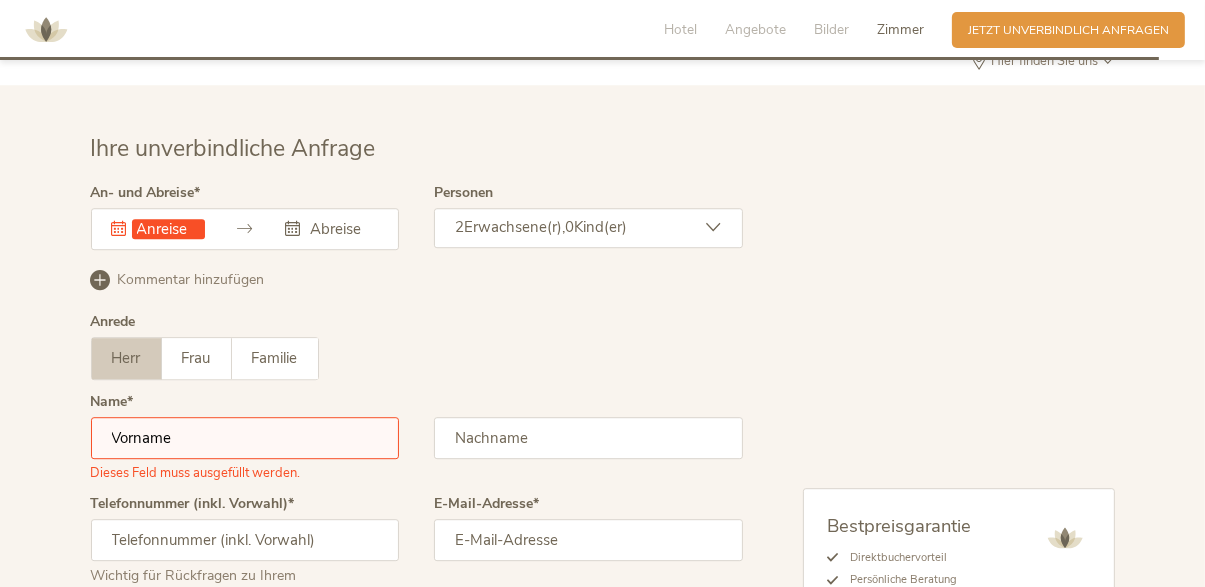 scroll, scrollTop: 4977, scrollLeft: 0, axis: vertical 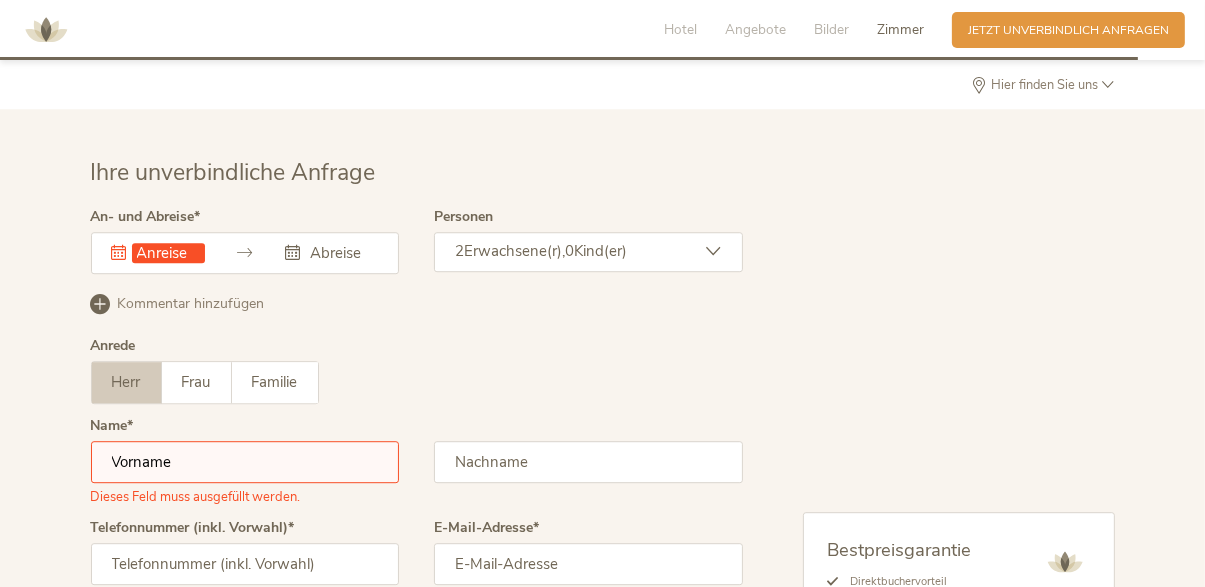 click on "Dieses Feld muss ausgefüllt werden." at bounding box center [245, 253] 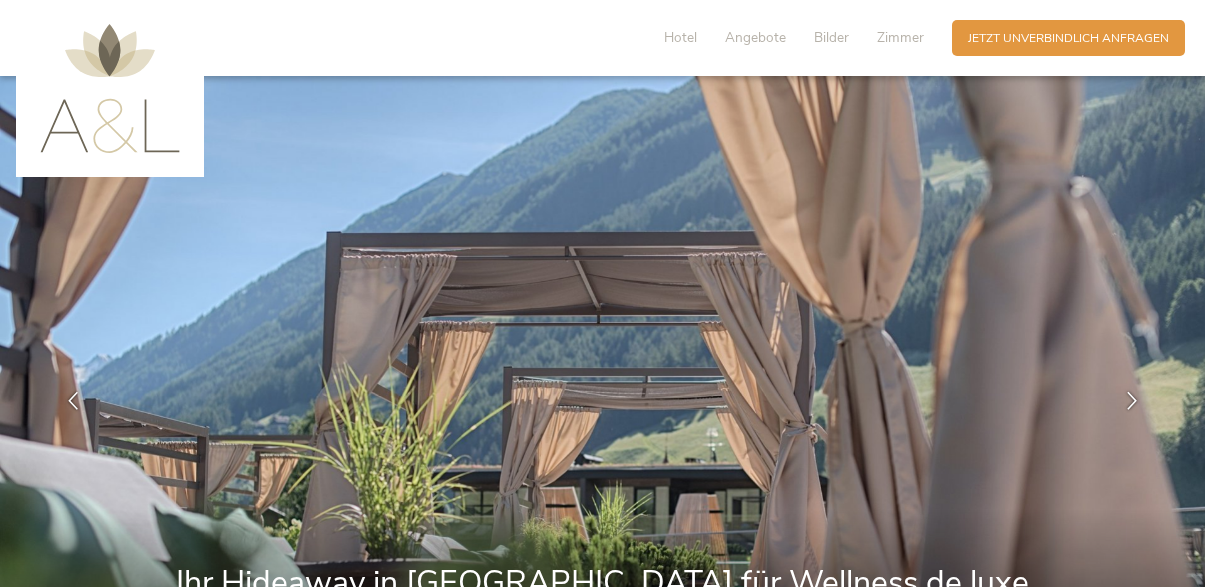 scroll, scrollTop: 0, scrollLeft: 0, axis: both 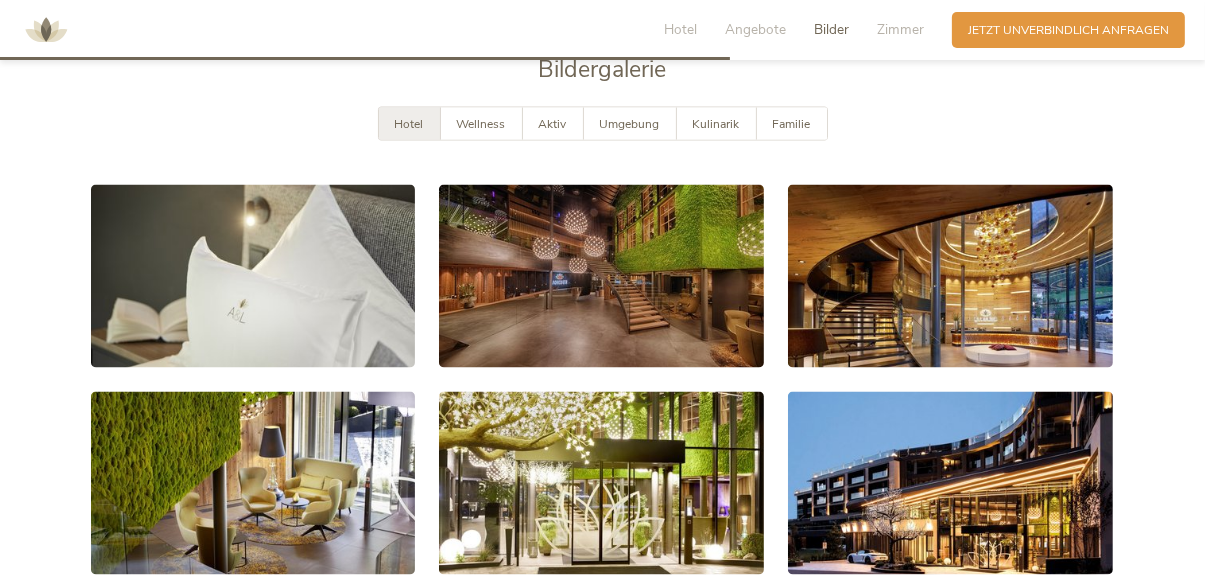 click on "Hotel" at bounding box center (409, 124) 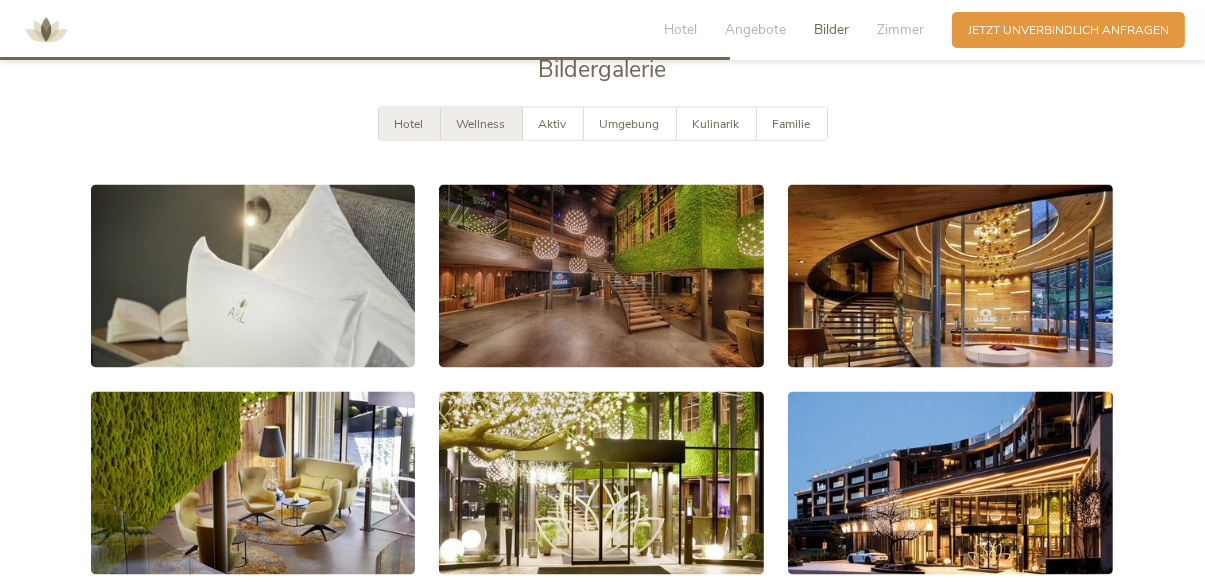 click on "Wellness" at bounding box center [481, 124] 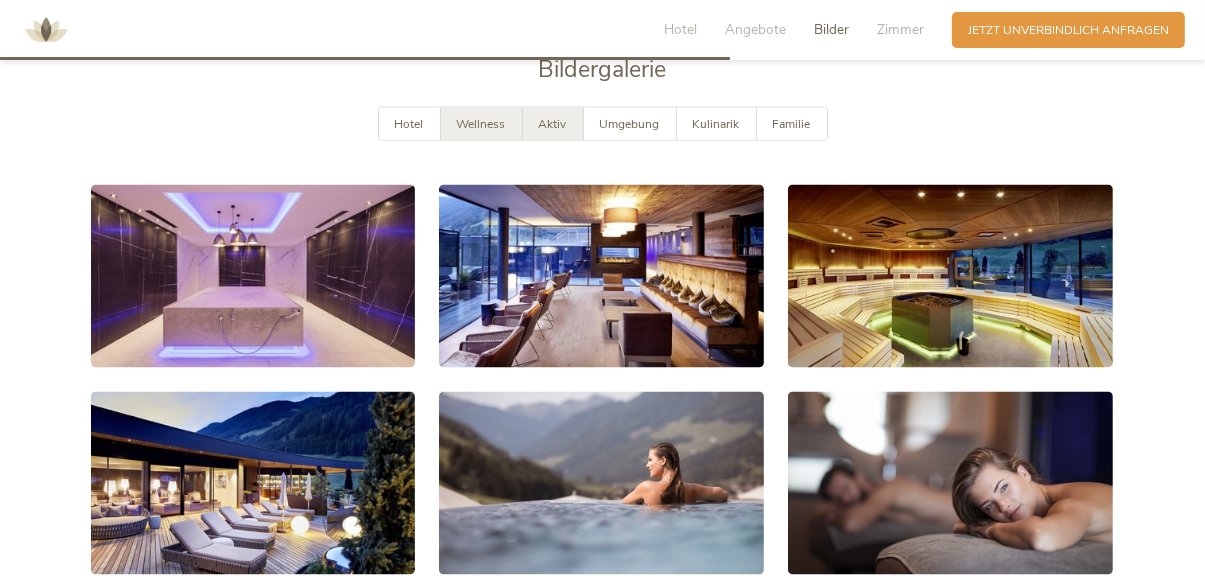 click on "Aktiv" at bounding box center [553, 124] 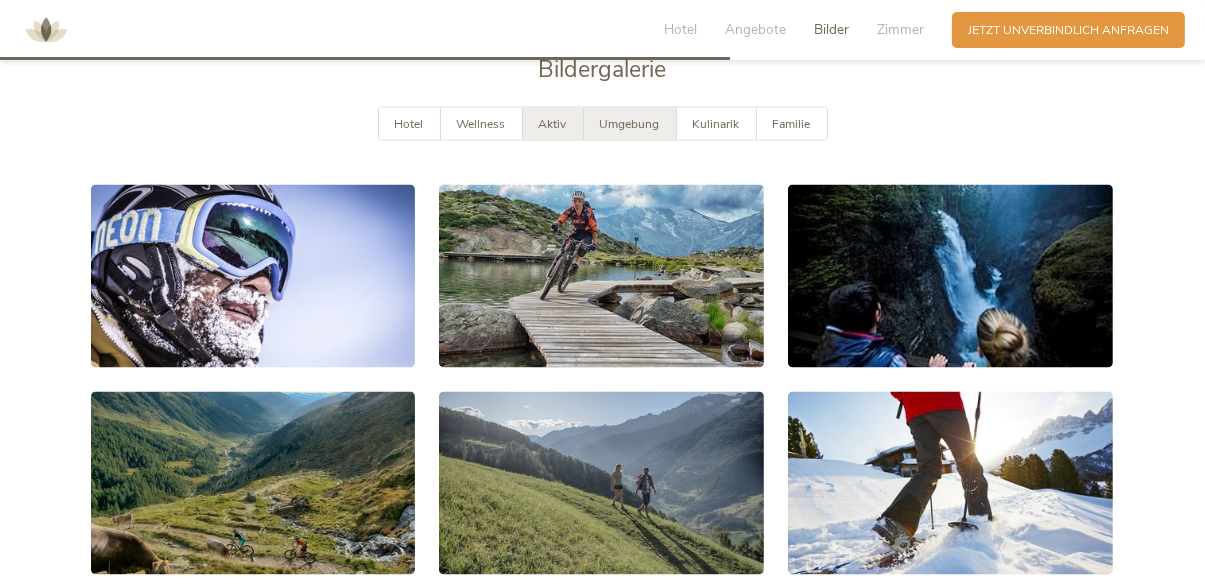 click on "Umgebung" at bounding box center [630, 124] 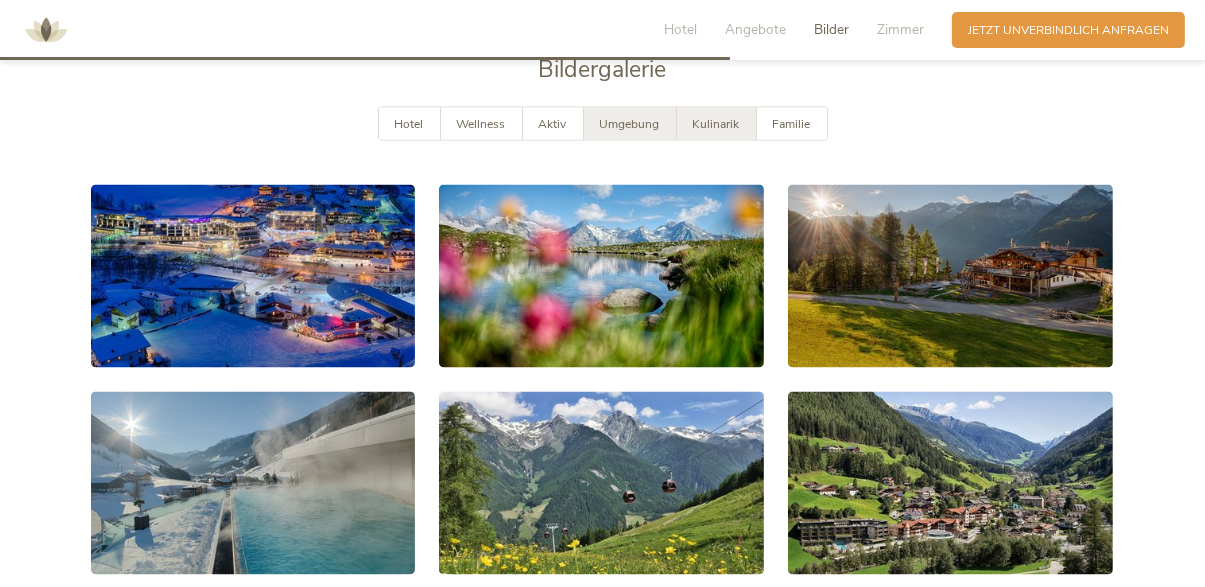 click on "Kulinarik" at bounding box center (717, 124) 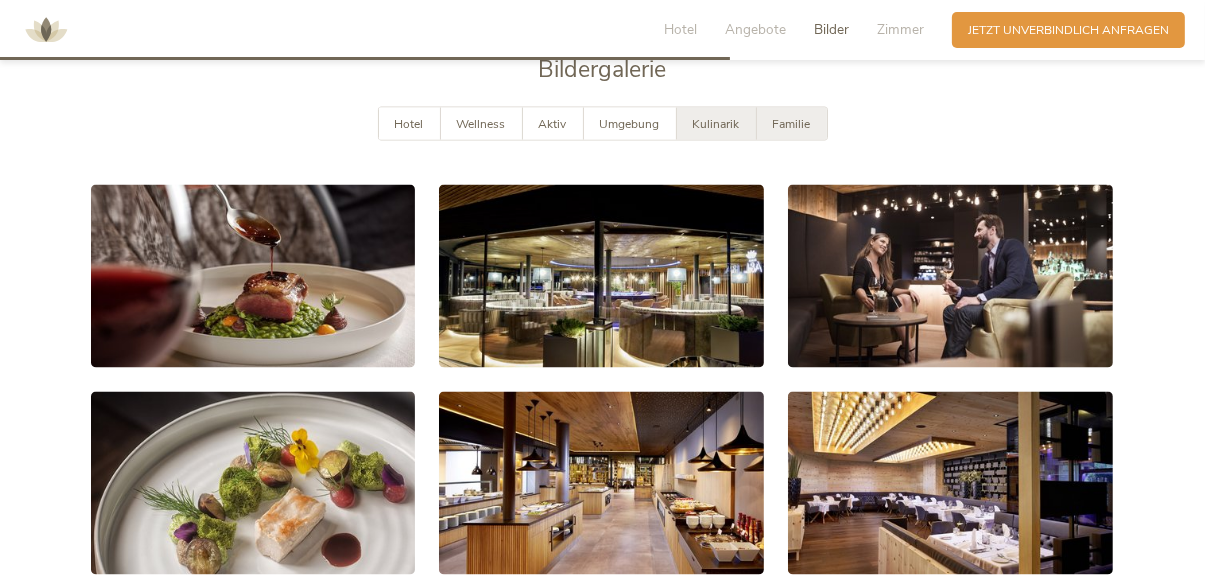 click on "Familie" at bounding box center (792, 124) 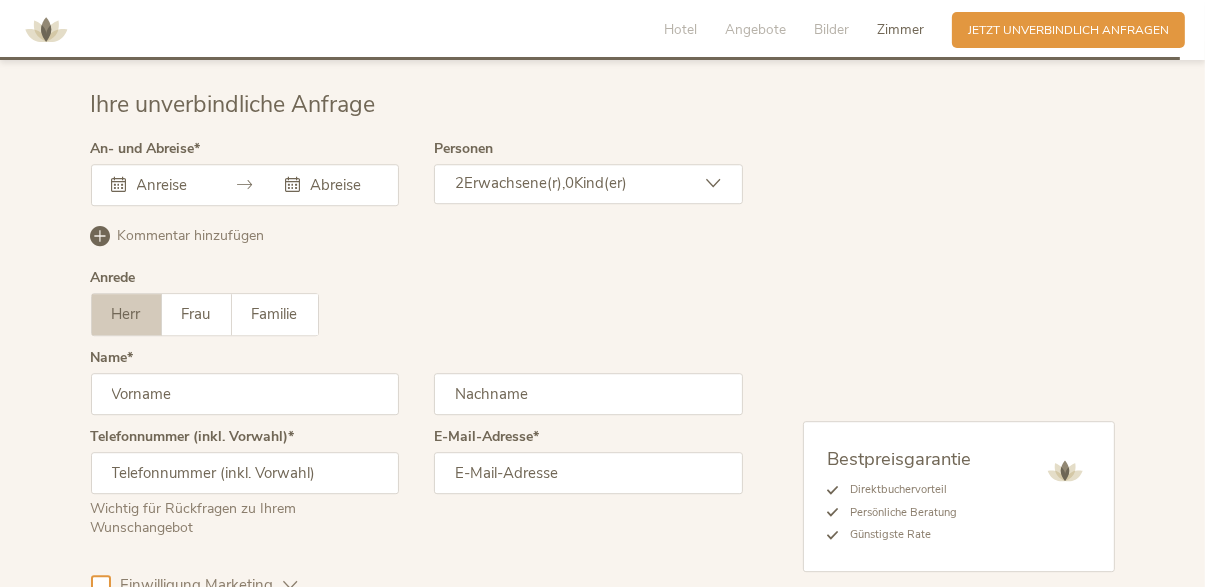 scroll, scrollTop: 5044, scrollLeft: 0, axis: vertical 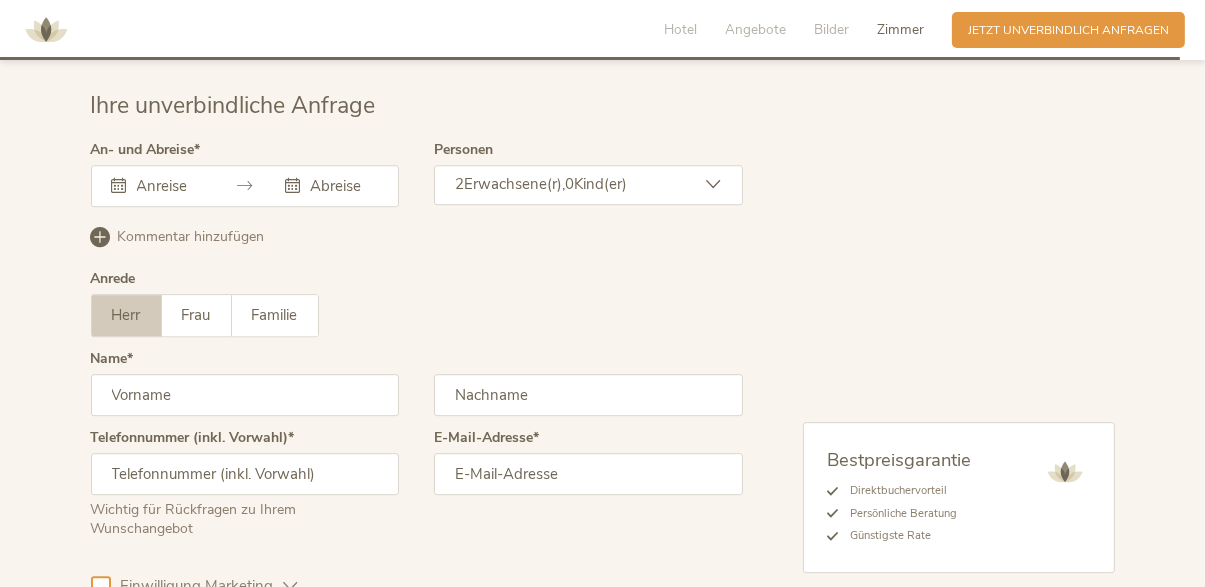 click at bounding box center [158, 186] 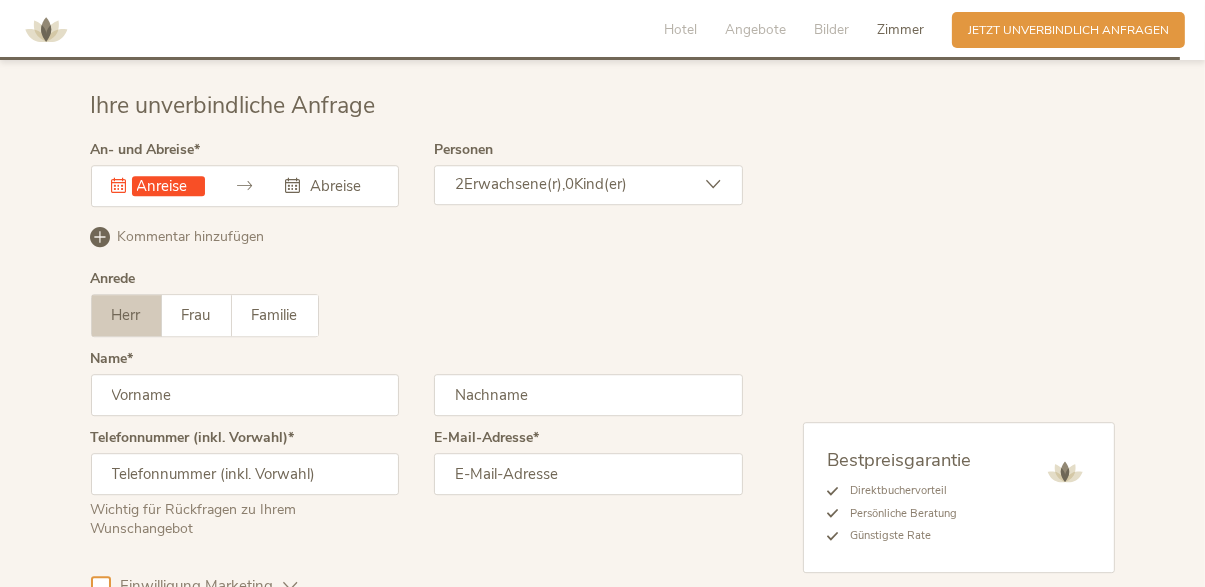 click at bounding box center [119, 185] 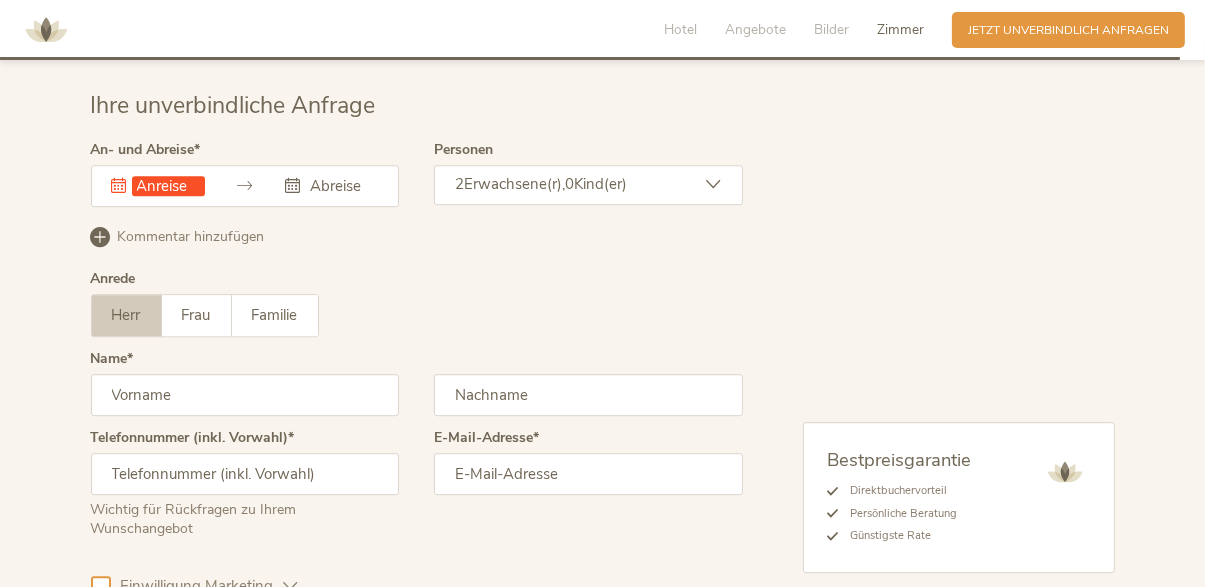 click on "Dieses Feld muss ausgefüllt werden.
[DATE]
Mo Di Mi Do Fr Sa So
30 1 2 3 4 5 6 7 8 9 10 11 12 13 14 15 16 17 18 19 20 21 22 23 24 25 26 27 28 29 30 31 1 2 3 4 5 6 7 8 9 [DATE] Di Mi Do Fr Sa So
30 1 2 3 4 5 6 7 8 9 10 11 12 13 14 15 16 17 18 19 20 21 22 23 24 25 26 27 28 29 30 31 1 2 3 4 5 6 7 8 9 10" at bounding box center [245, 186] 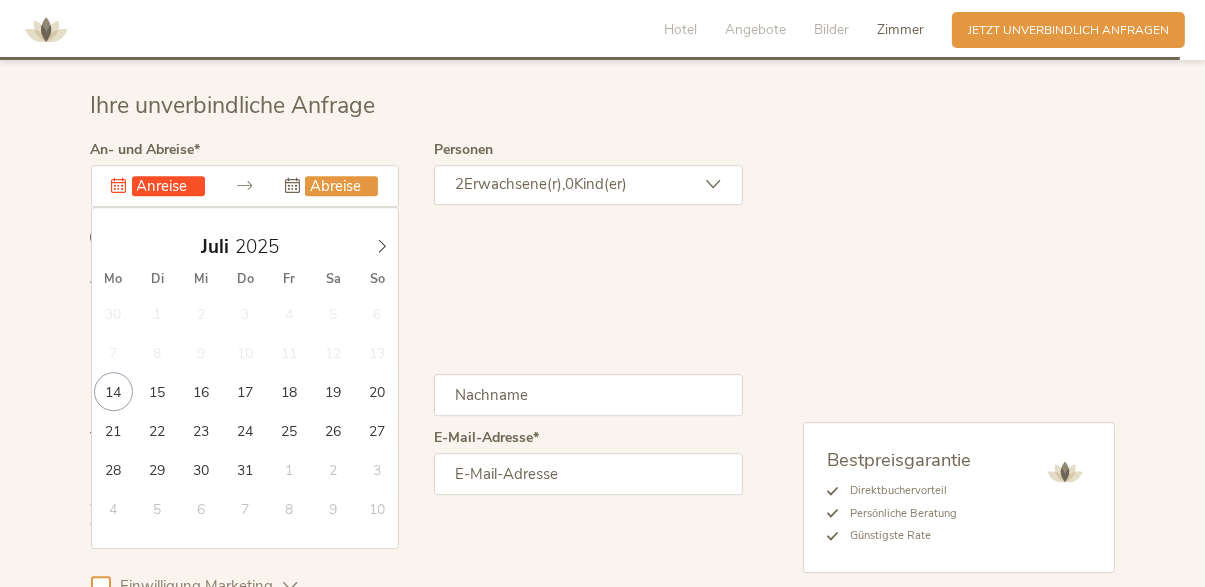 click on "[DATE]
Mo Di Mi Do Fr Sa So
30 1 2 3 4 5 6 7 8 9 10 11 12 13 14 15 16 17 18 19 20 21 22 23 24 25 26 27 28 29 30 31 1 2 3 4 5 6 7 8 9 10" at bounding box center (245, 378) 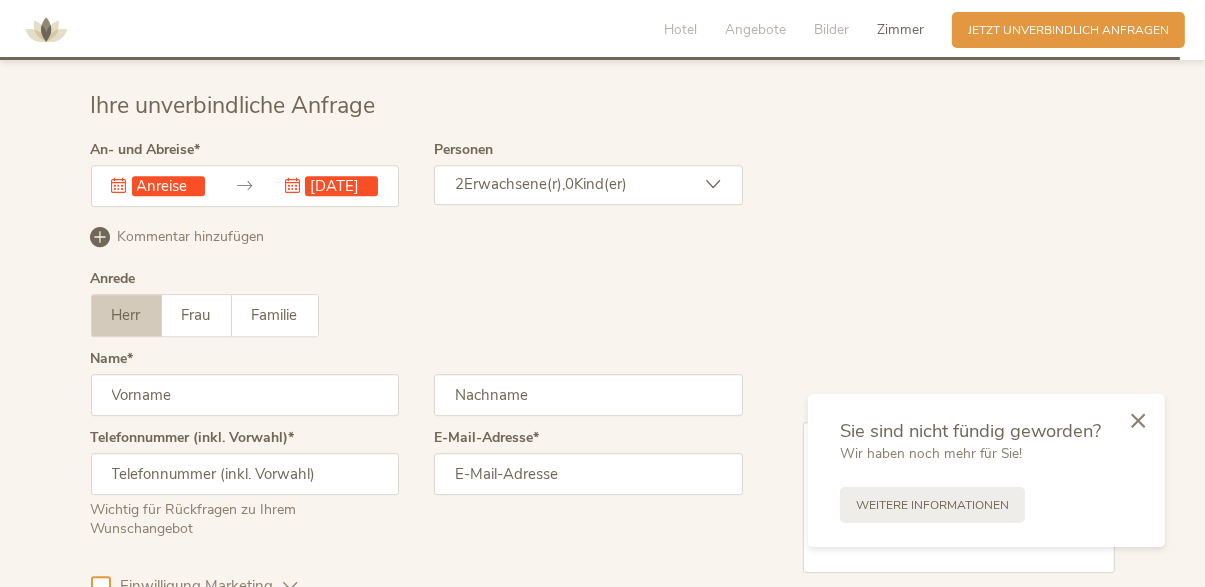 scroll, scrollTop: 0, scrollLeft: 15, axis: horizontal 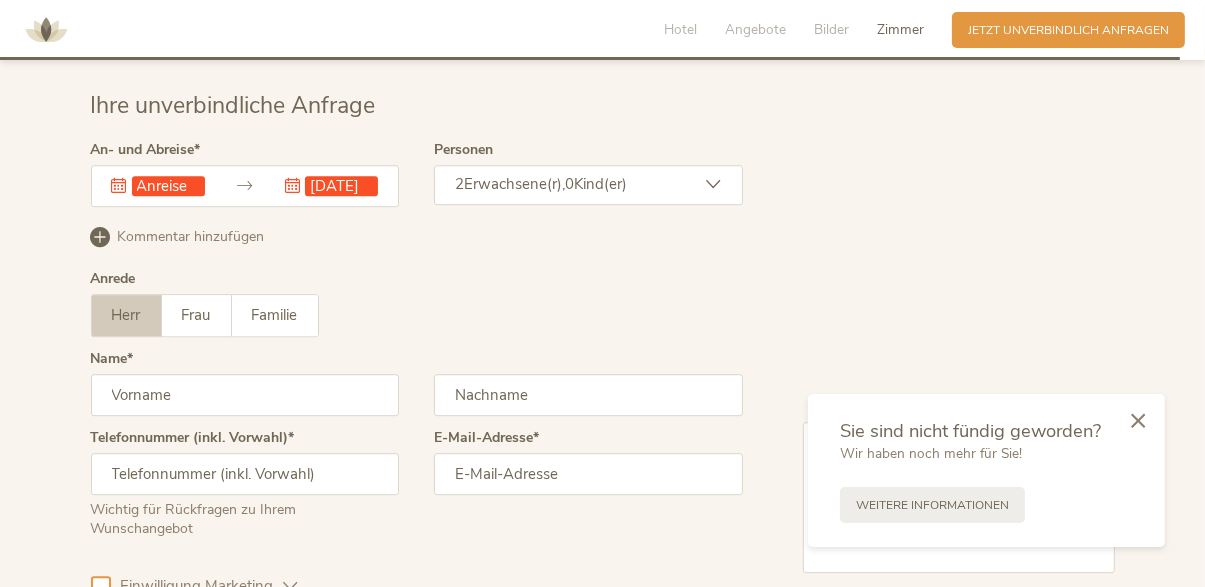 click at bounding box center (244, 185) 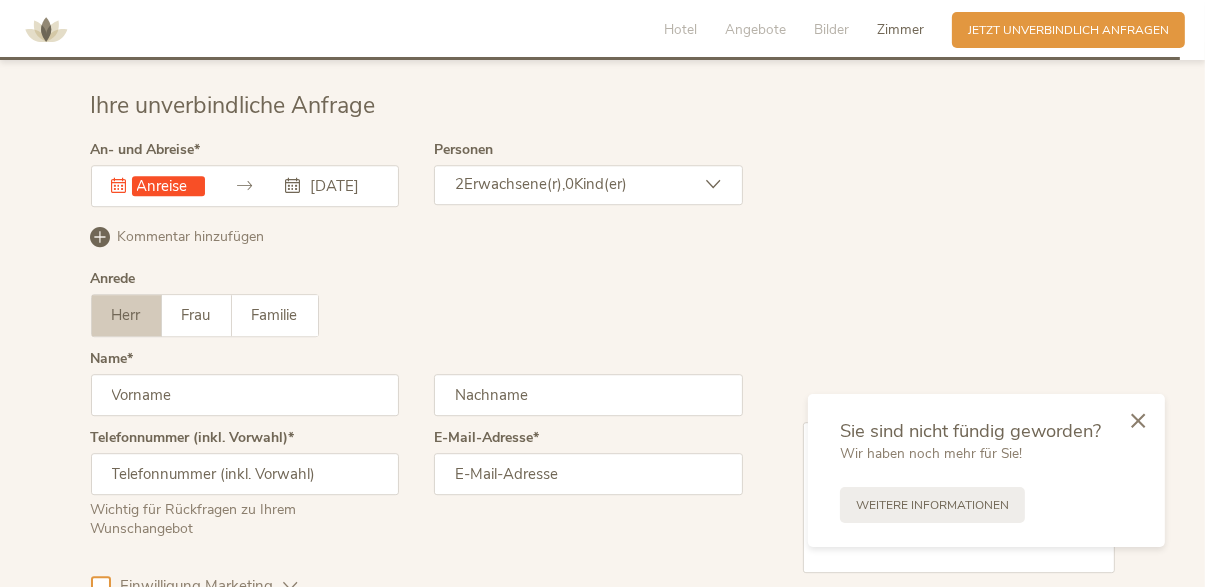 click at bounding box center (244, 185) 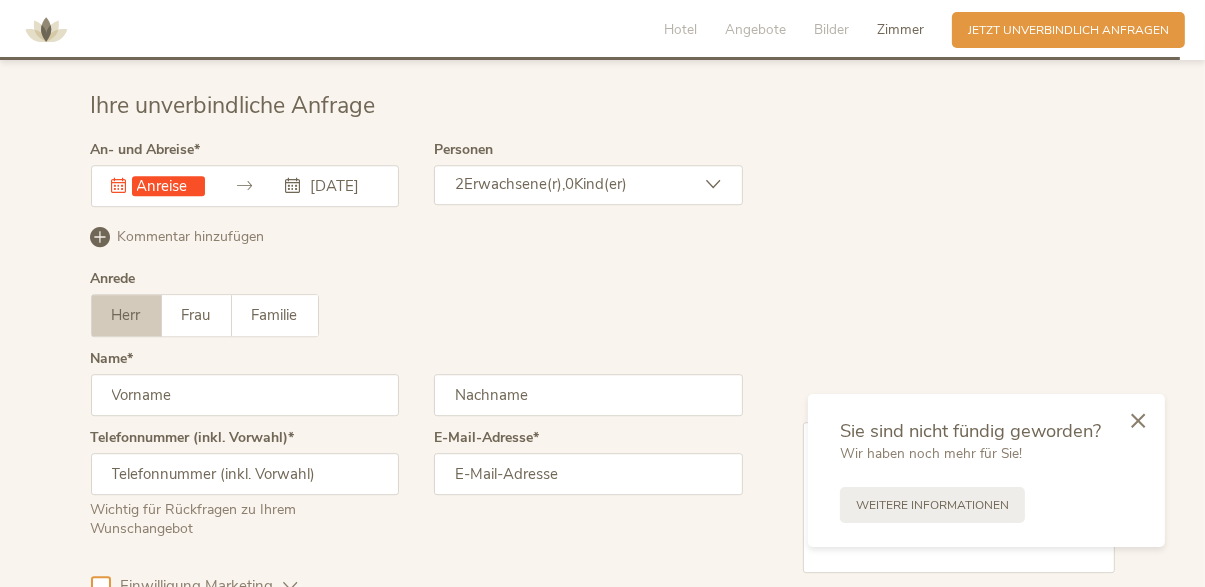click at bounding box center [292, 185] 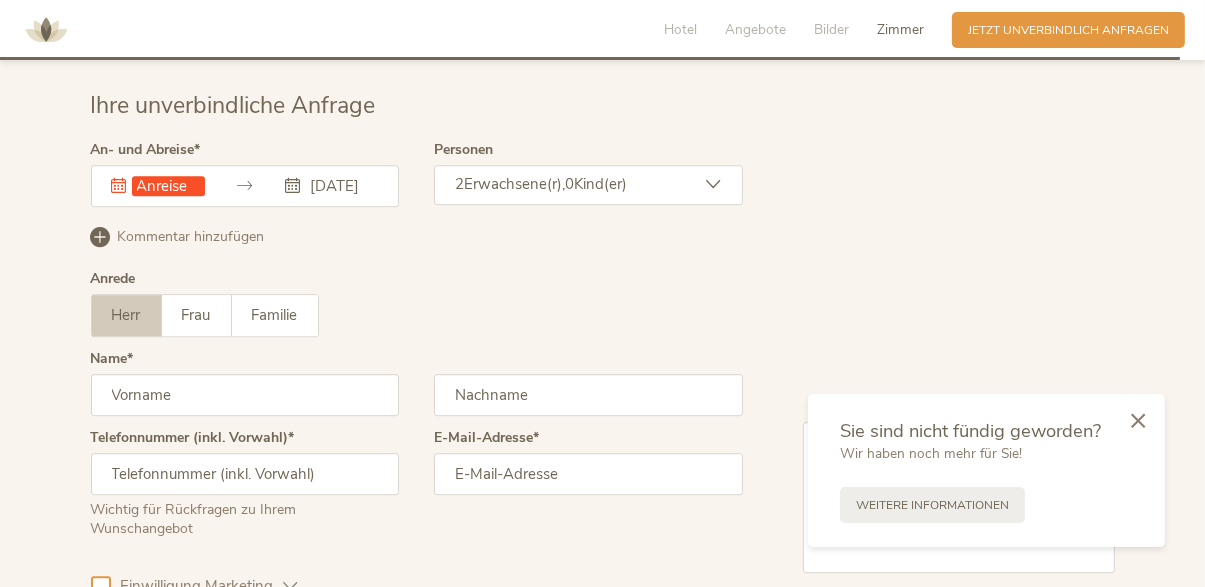 click on "[DATE]" at bounding box center (331, 186) 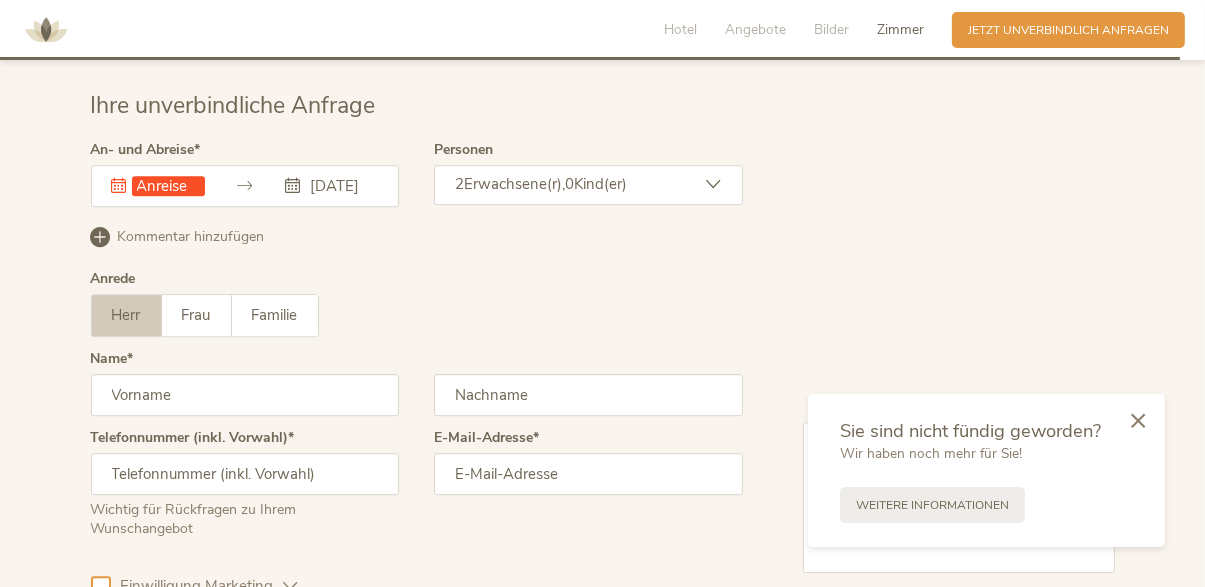 click on "Dieses Feld muss ausgefüllt werden.
[DATE]
[DATE]
Mo Di Mi Do Fr Sa So
30 1 2 3 4 5 6 7 8 9 10 11 12 13 14 15 16 17 18 19 20 21 22 23 24 25 26 27 28 29 30 31 1 2 3 4 5 6 7 8 9 [DATE] Di Mi Do Fr Sa So
30 1 2 3 4 5 6 7 8 9 10 11 12 13 14 15 16 17 18 19 20 21 22 23 24 25 26 27 28 29 30 31 1 2 3 4 5 6 7 8 9 10" at bounding box center (245, 186) 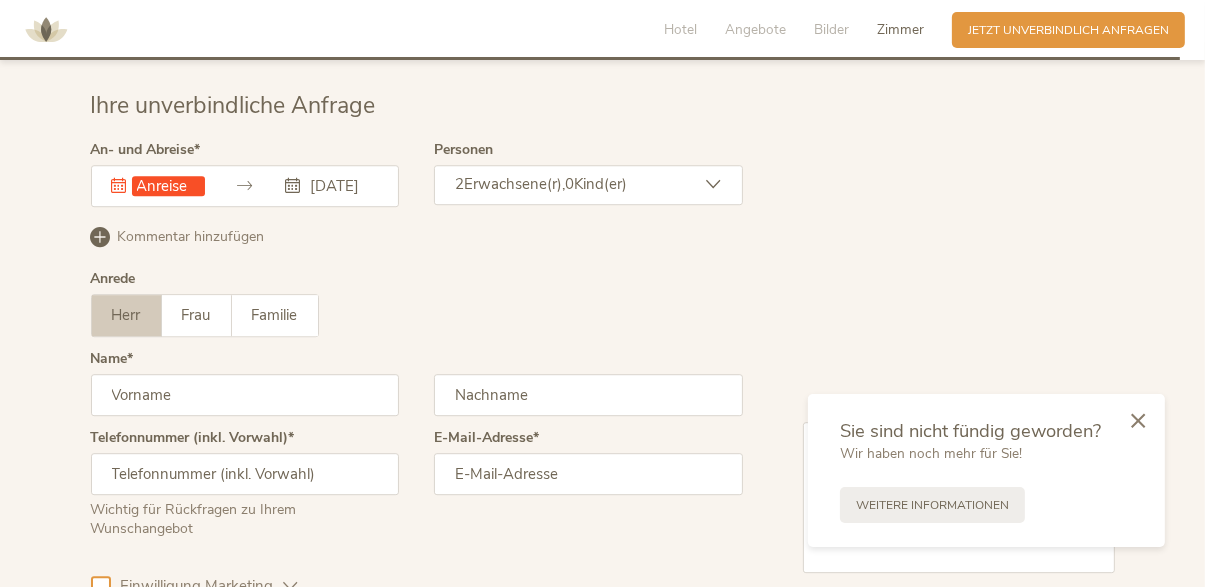 click on "Dieses Feld muss ausgefüllt werden.
[DATE]" at bounding box center (245, 186) 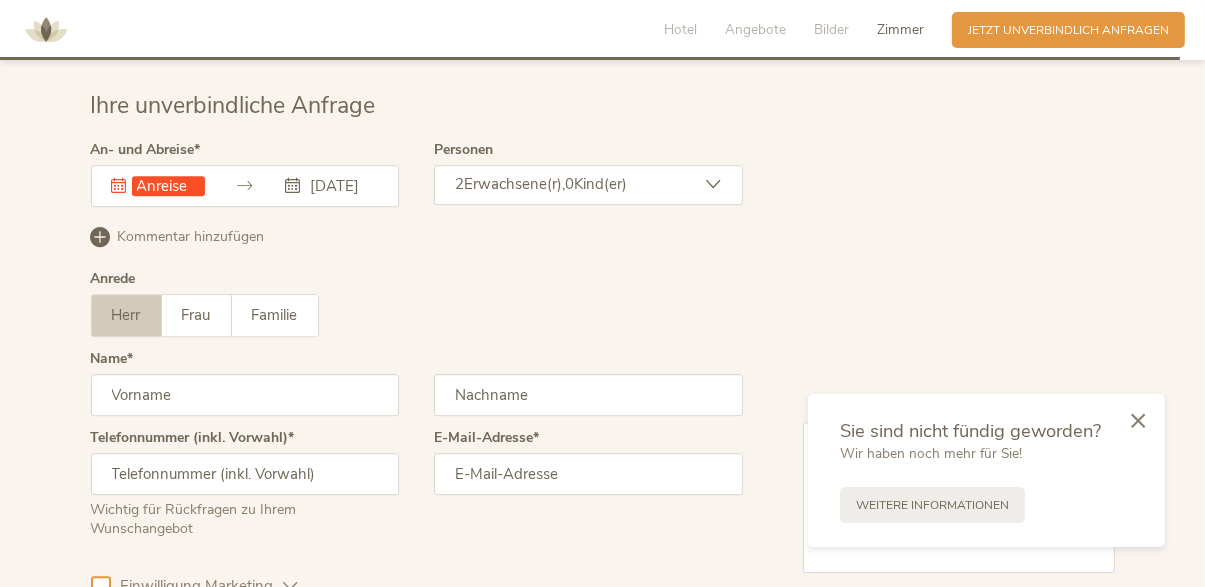 click on "Dieses Feld muss ausgefüllt werden.
[DATE]
[DATE]
Mo Di Mi Do Fr Sa So
30 1 2 3 4 5 6 7 8 9 10 11 12 13 14 15 16 17 18 19 20 21 22 23 24 25 26 27 28 29 30 31 1 2 3 4 5 6 7 8 9 [DATE] Di Mi Do Fr Sa So
30 1 2 3 4 5 6 7 8 9 10 11 12 13 14 15 16 17 18 19 20 21 22 23 24 25 26 27 28 29 30 31 1 2 3 4 5 6 7 8 9 10" at bounding box center [245, 186] 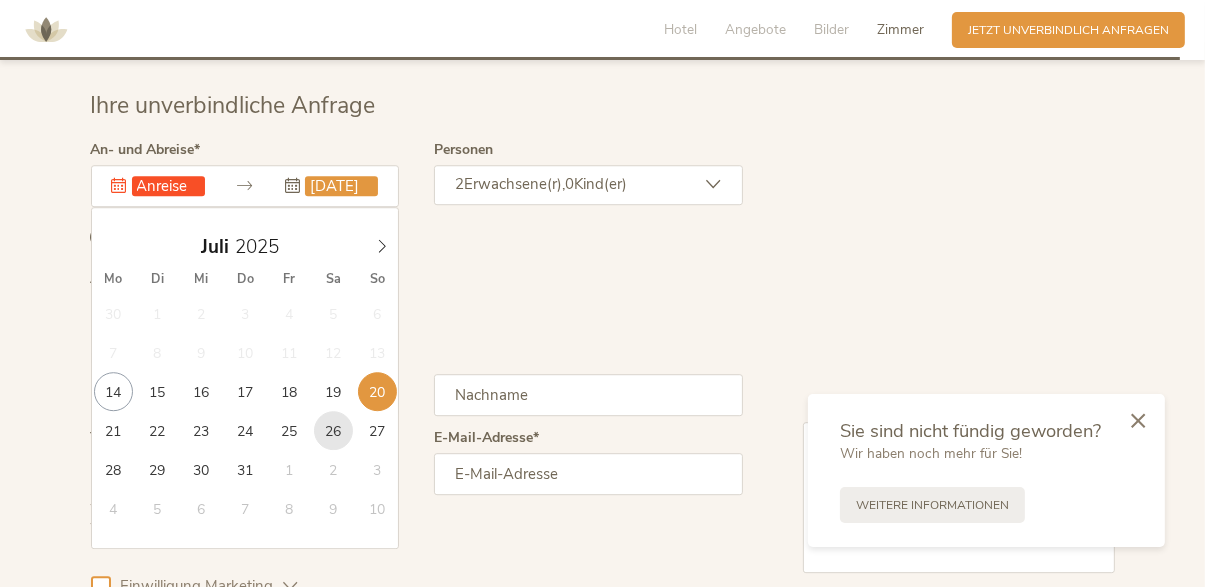type on "[DATE]" 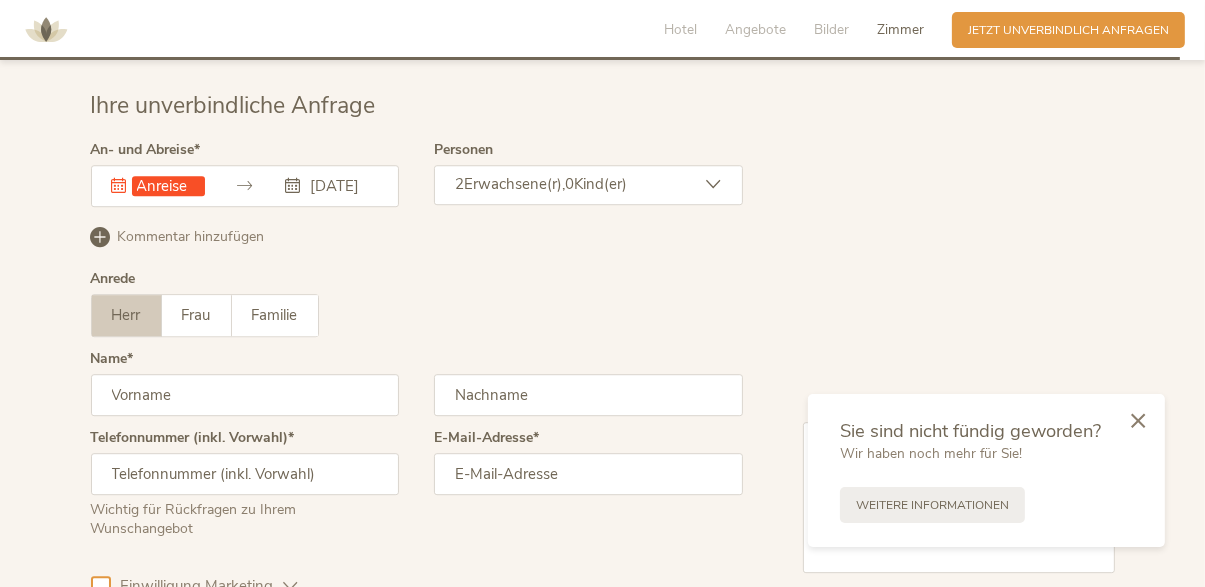 click at bounding box center (245, 395) 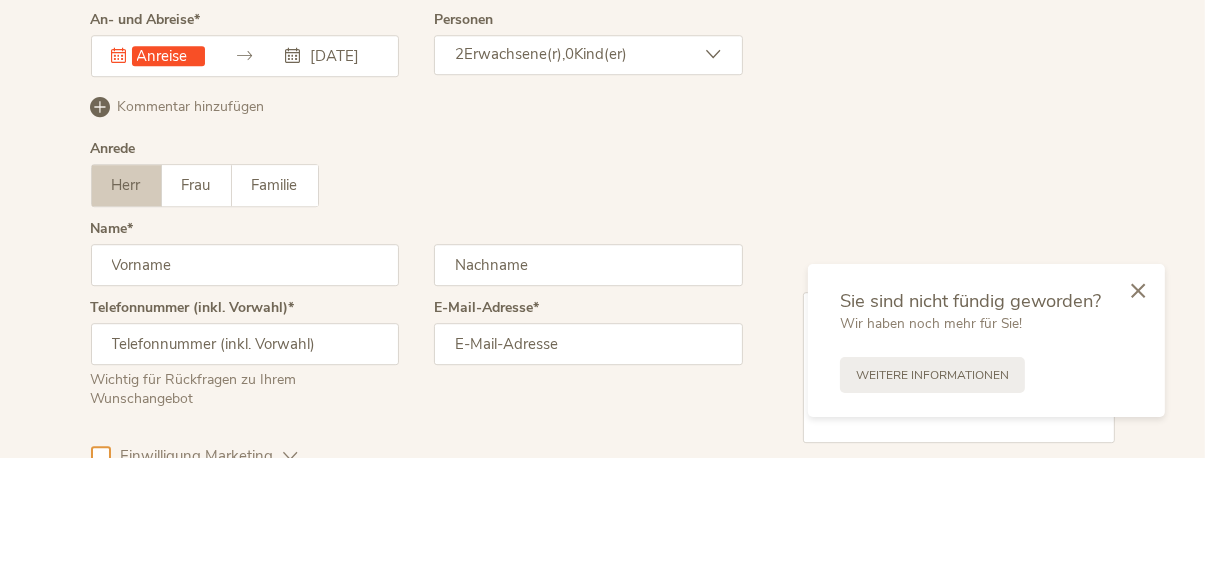 scroll, scrollTop: 5044, scrollLeft: 0, axis: vertical 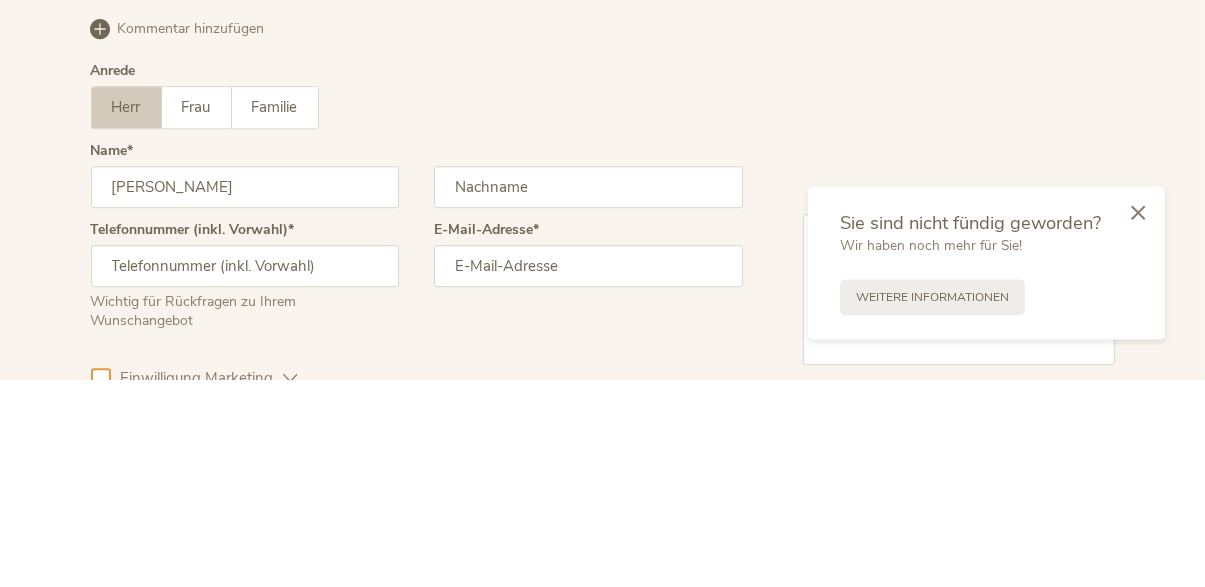 type on "[PERSON_NAME]" 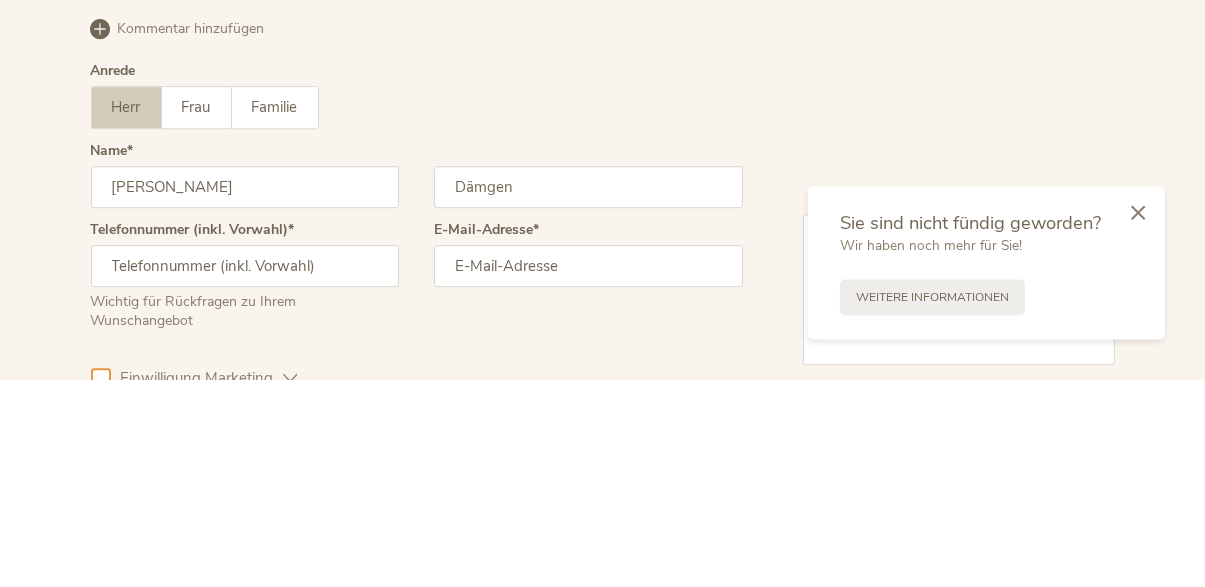 type on "Dämgen" 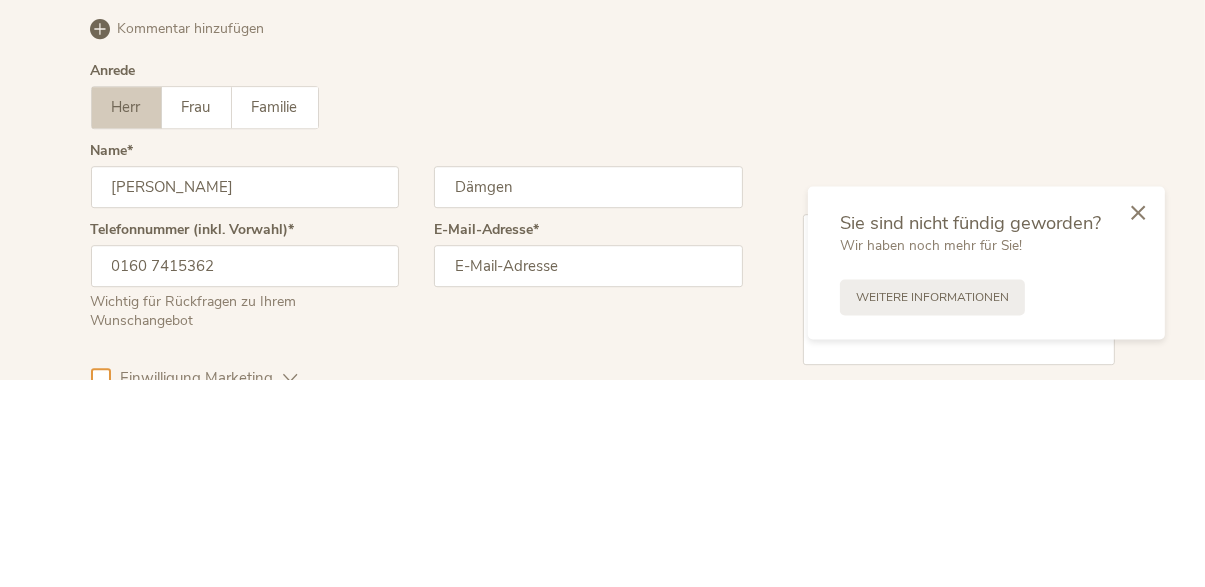 type on "0160 7415362" 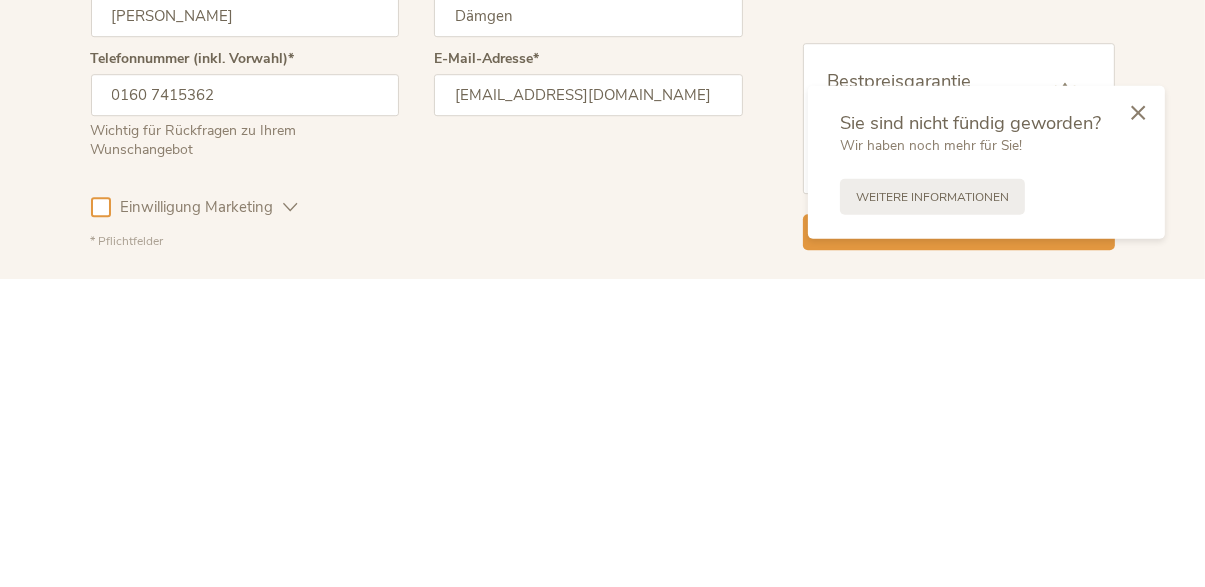 type on "[EMAIL_ADDRESS][DOMAIN_NAME]" 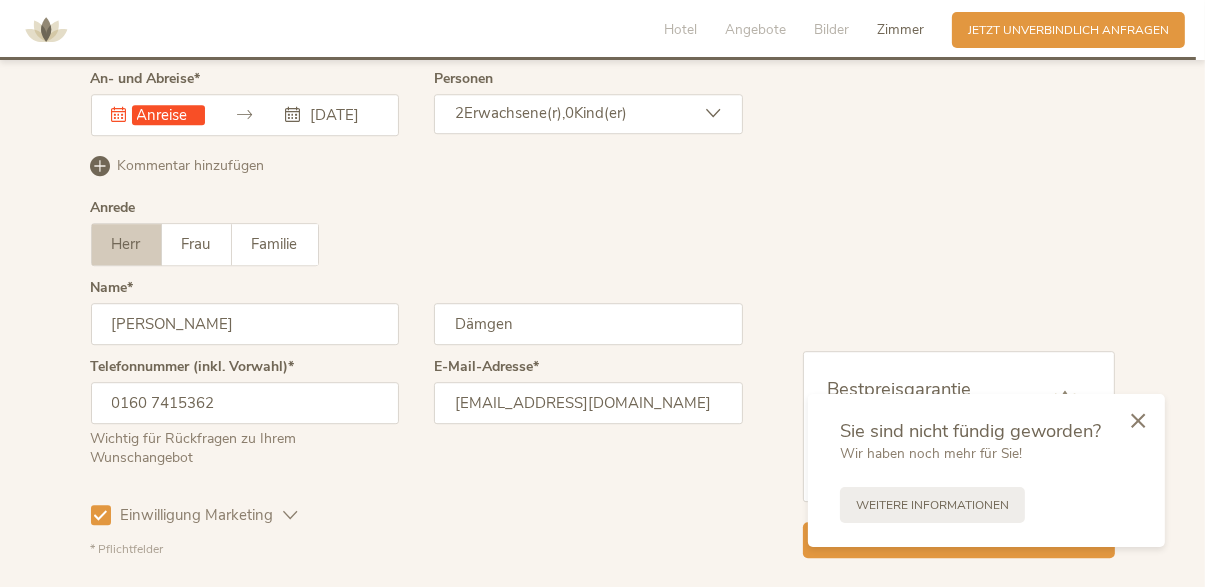 click on "Ihre unverbindliche Anfrage
An- und Abreise
Dieses Feld muss ausgefüllt werden.
[DATE]
[DATE]
Mo Di Mi Do Fr Sa So
30 1 2 3 4 5 6 7 8 9 10 11 12 13 14 15 16 17 18 19 20 21 22 23 24 25 26 27 28 29 30 31 1 2 3 4 5 6 7 8 9 [DATE] Di Mi Do Fr Sa So
30 1 2 3 4 5 6 7 8 9 10 11 12 13 14 15 16 17 18 19 20 21 22 23 24 25 26 27 28 29 30 31 1 2 3 4 5 6 7 8 9 10
Personen
2  Erwachsene(r),  0  Kind(er)
2 0 Herr" at bounding box center (603, 288) 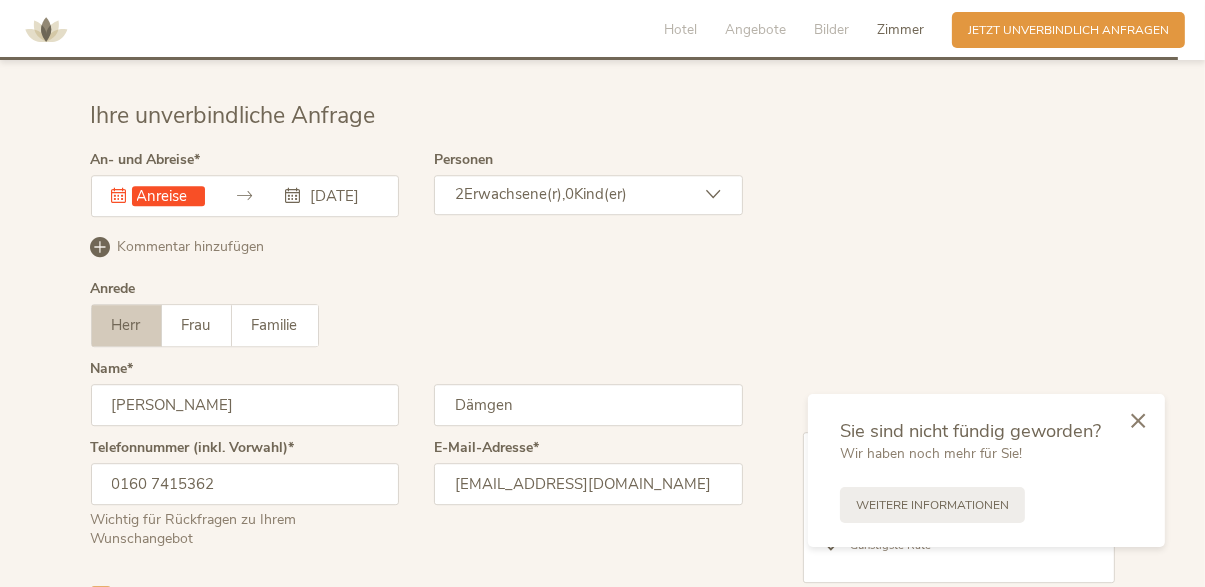 scroll, scrollTop: 5033, scrollLeft: 0, axis: vertical 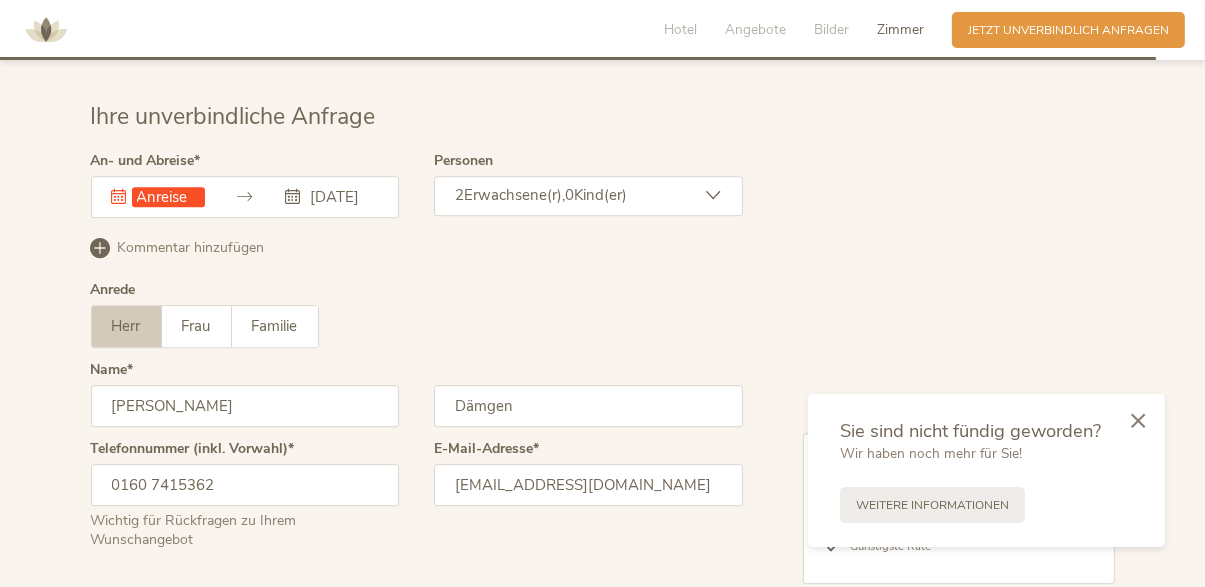 click at bounding box center [244, 196] 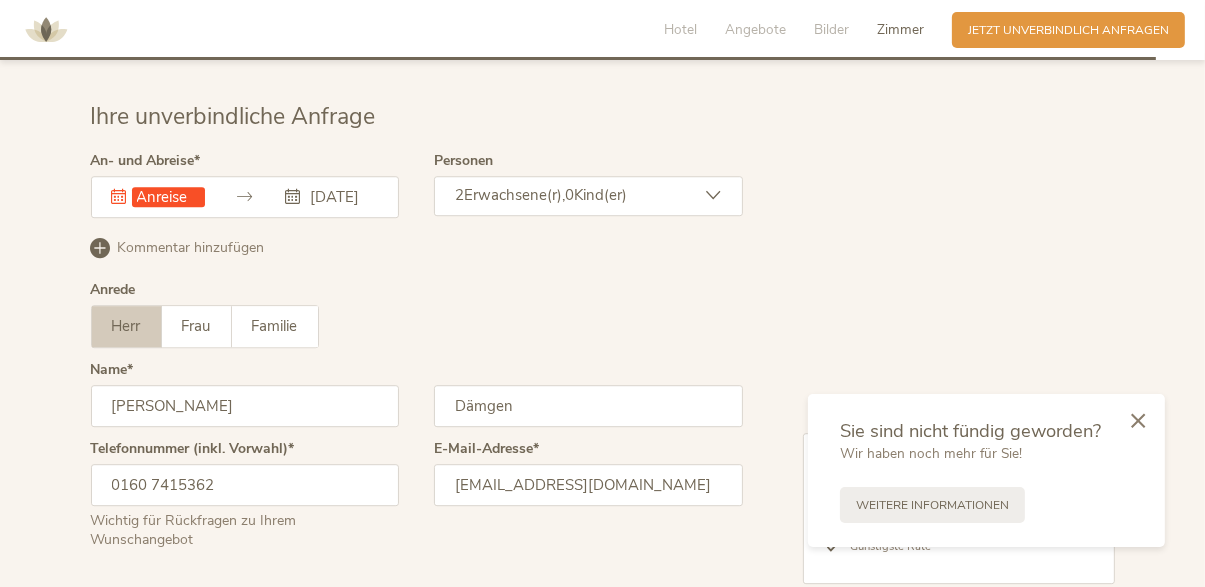 click on "Dieses Feld muss ausgefüllt werden.
[DATE]
[DATE]
Mo Di Mi Do Fr Sa So
30 1 2 3 4 5 6 7 8 9 10 11 12 13 14 15 16 17 18 19 20 21 22 23 24 25 26 27 28 29 30 31 1 2 3 4 5 6 7 8 9 [DATE] Di Mi Do Fr Sa So
30 1 2 3 4 5 6 7 8 9 10 11 12 13 14 15 16 17 18 19 20 21 22 23 24 25 26 27 28 29 30 31 1 2 3 4 5 6 7 8 9 10" at bounding box center (245, 197) 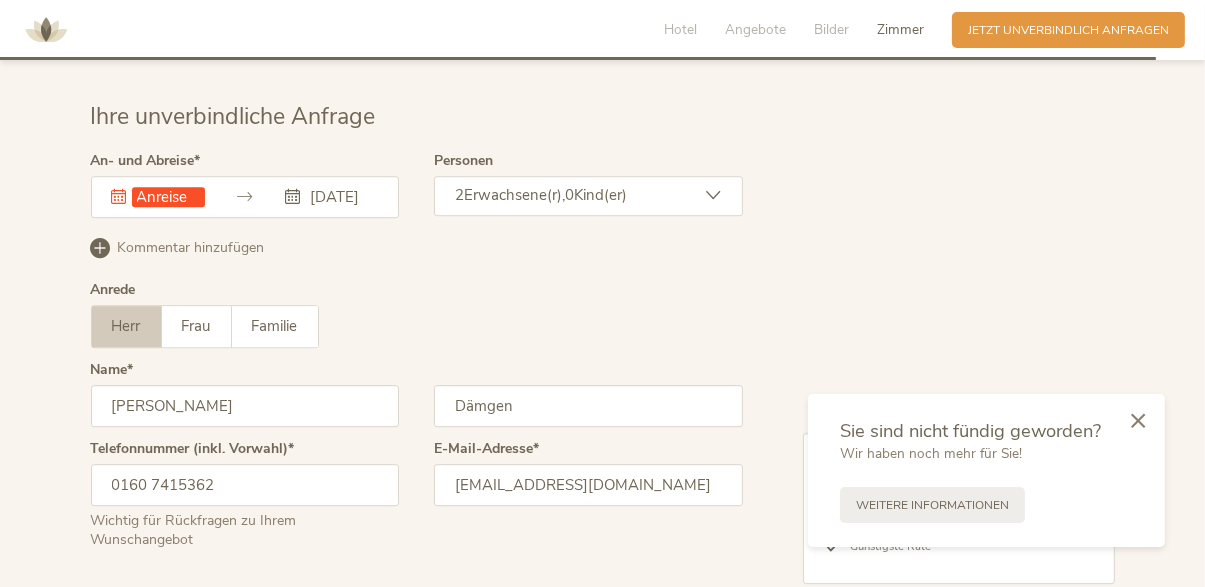 click on "Dieses Feld muss ausgefüllt werden.
[DATE]
[DATE]
Mo Di Mi Do Fr Sa So
30 1 2 3 4 5 6 7 8 9 10 11 12 13 14 15 16 17 18 19 20 21 22 23 24 25 26 27 28 29 30 31 1 2 3 4 5 6 7 8 9 [DATE] Di Mi Do Fr Sa So
30 1 2 3 4 5 6 7 8 9 10 11 12 13 14 15 16 17 18 19 20 21 22 23 24 25 26 27 28 29 30 31 1 2 3 4 5 6 7 8 9 10" at bounding box center [245, 197] 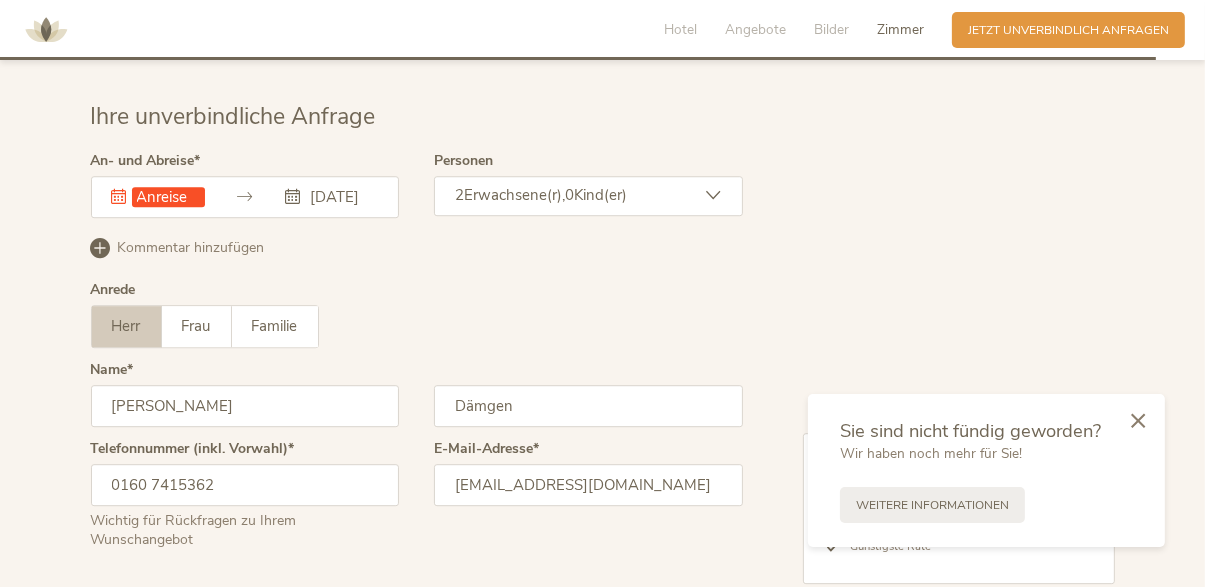 click on "Dieses Feld muss ausgefüllt werden.
[DATE]
[DATE]
Mo Di Mi Do Fr Sa So
30 1 2 3 4 5 6 7 8 9 10 11 12 13 14 15 16 17 18 19 20 21 22 23 24 25 26 27 28 29 30 31 1 2 3 4 5 6 7 8 9 [DATE] Di Mi Do Fr Sa So
30 1 2 3 4 5 6 7 8 9 10 11 12 13 14 15 16 17 18 19 20 21 22 23 24 25 26 27 28 29 30 31 1 2 3 4 5 6 7 8 9 10" at bounding box center (245, 197) 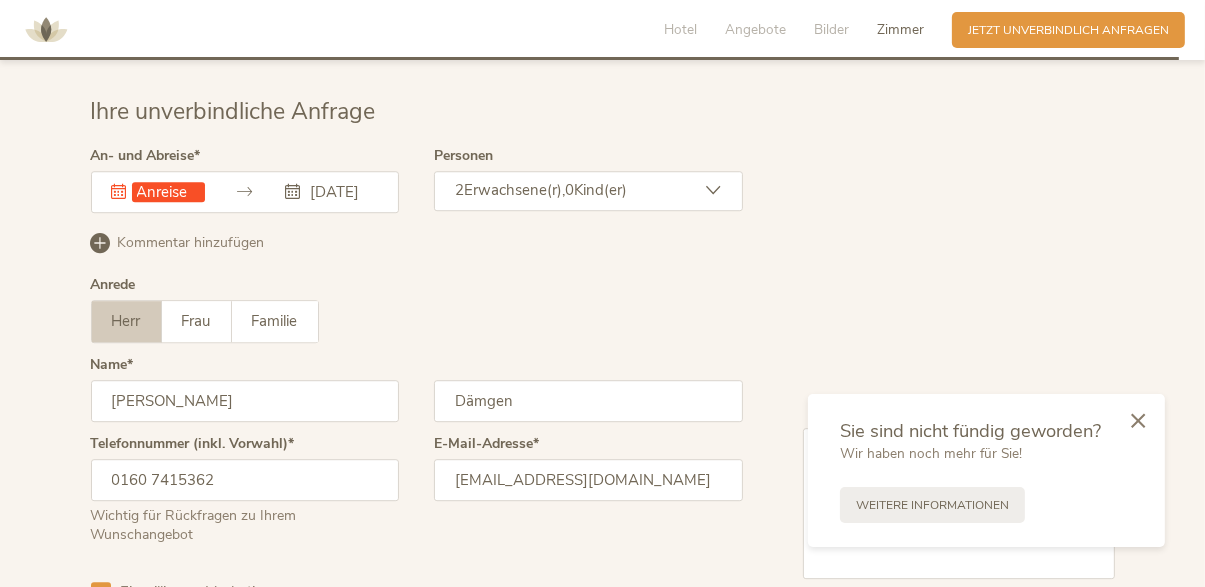 scroll, scrollTop: 5151, scrollLeft: 0, axis: vertical 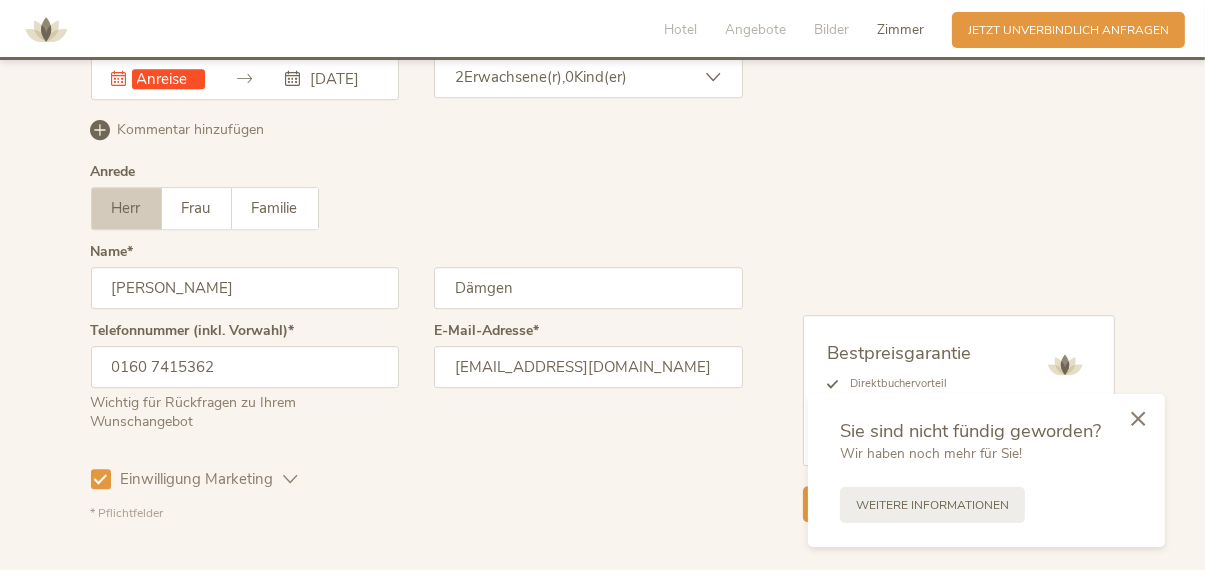 click at bounding box center [1138, 418] 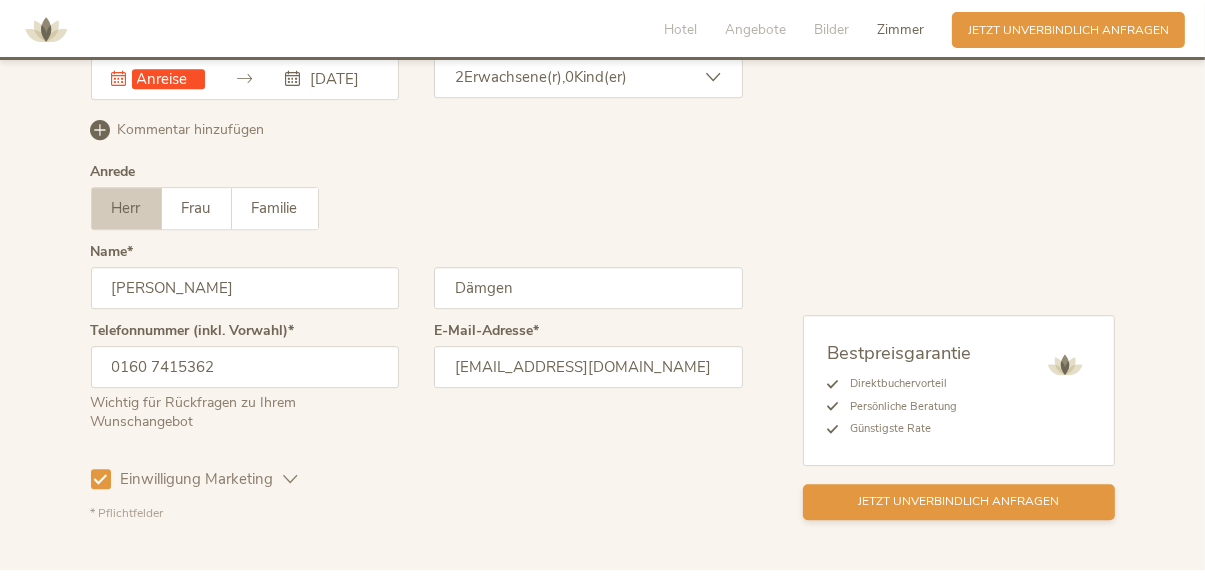 click on "Jetzt unverbindlich anfragen" at bounding box center [958, 501] 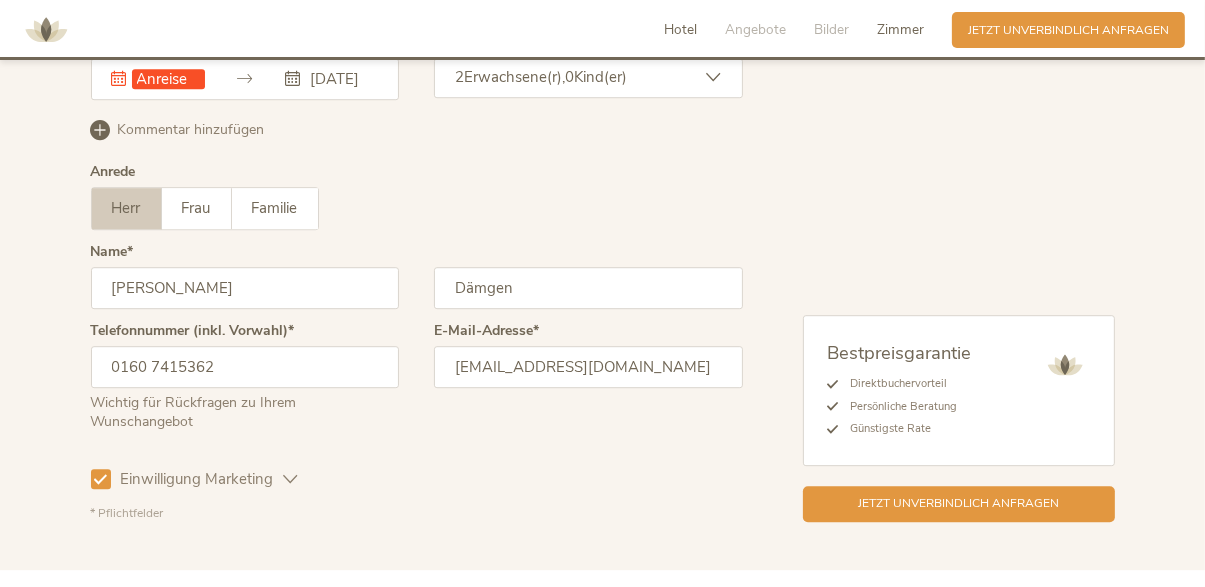 click on "Hotel" at bounding box center [680, 29] 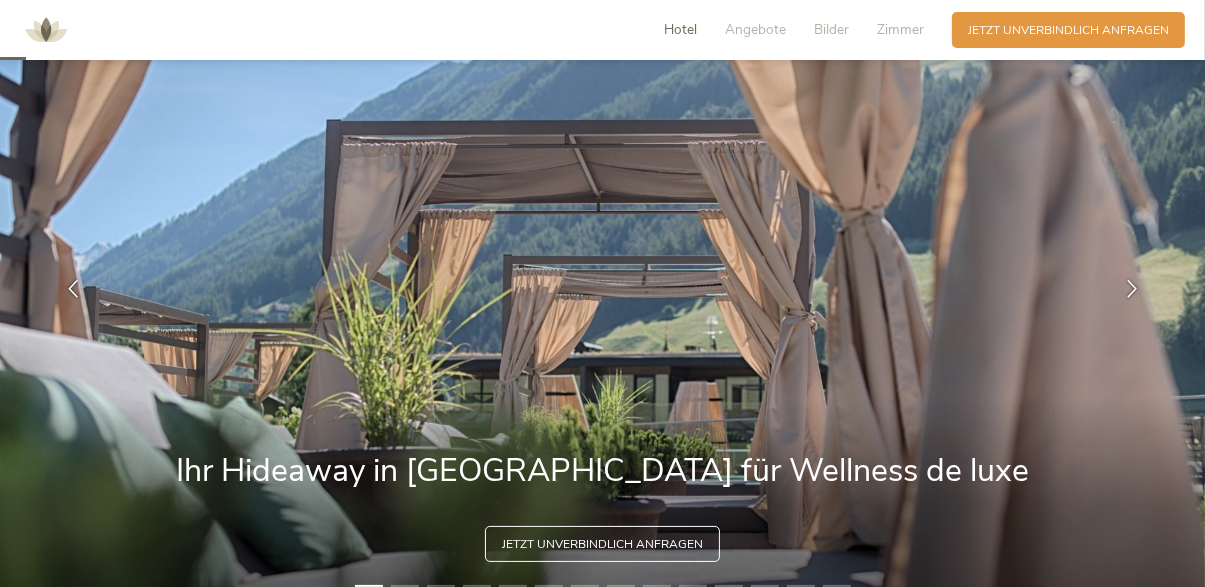 scroll, scrollTop: 116, scrollLeft: 0, axis: vertical 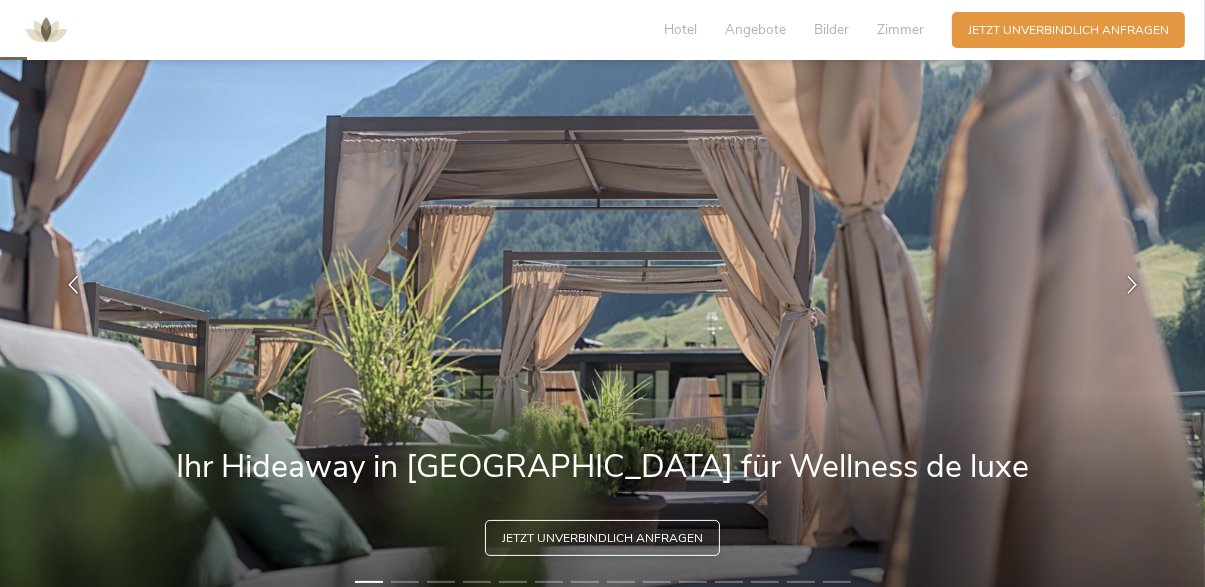 click on "Jetzt unverbindlich anfragen" at bounding box center [602, 538] 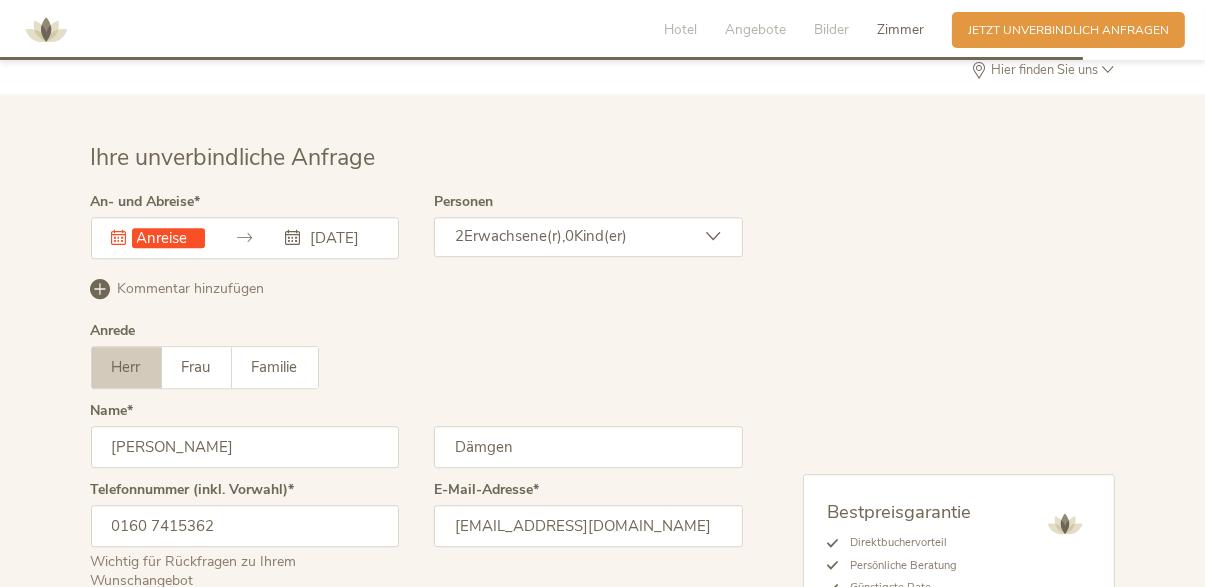 scroll, scrollTop: 5054, scrollLeft: 0, axis: vertical 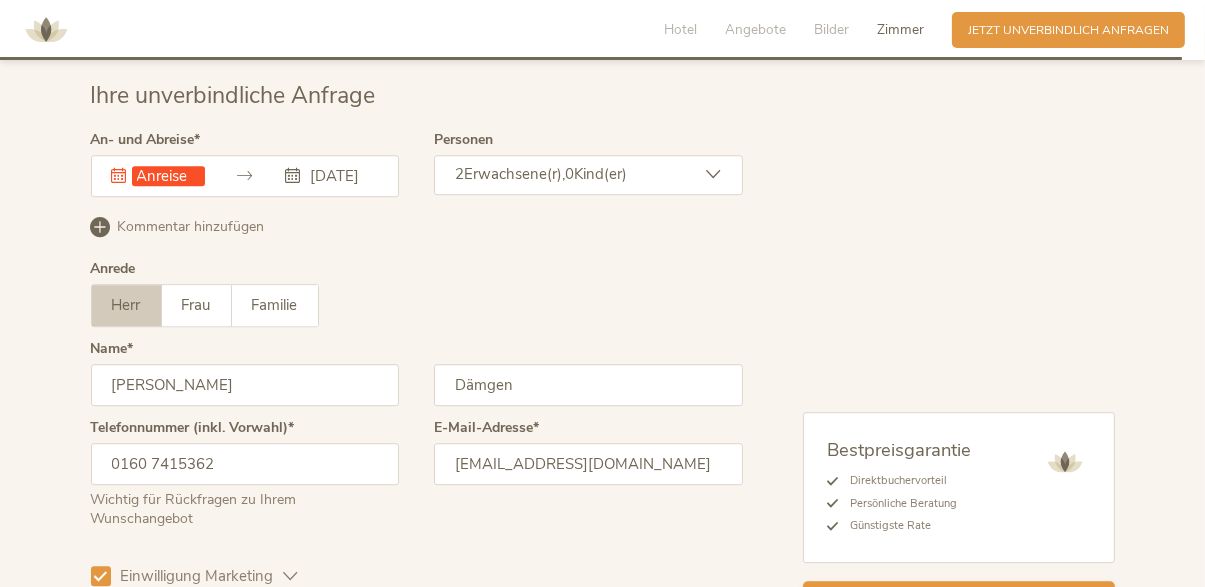 click on "Jetzt unverbindlich anfragen" at bounding box center [958, 598] 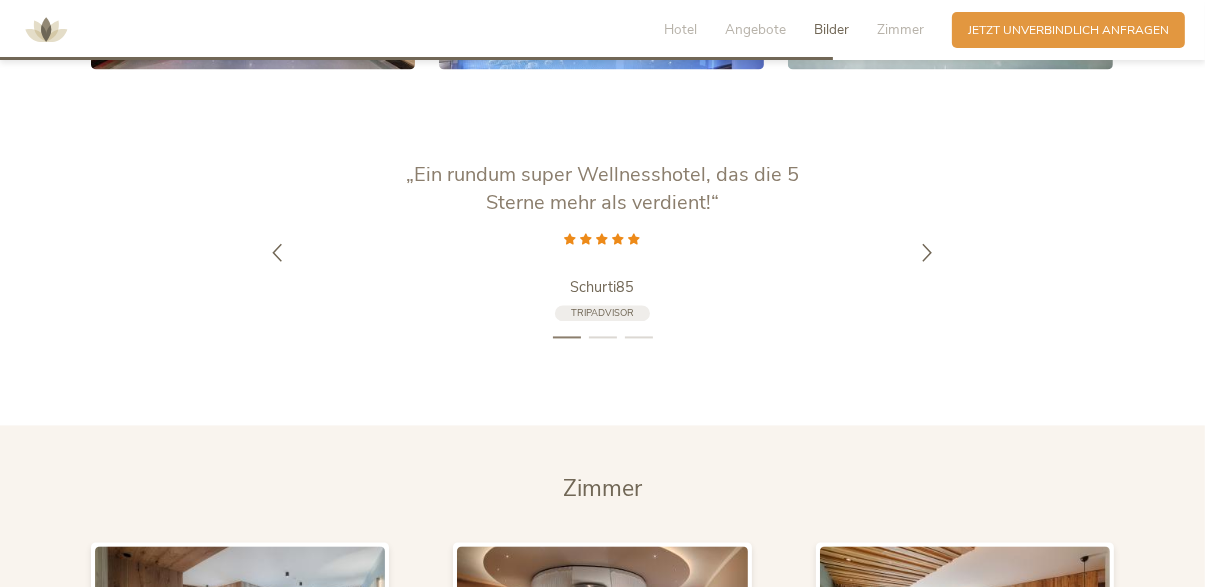 scroll, scrollTop: 3625, scrollLeft: 0, axis: vertical 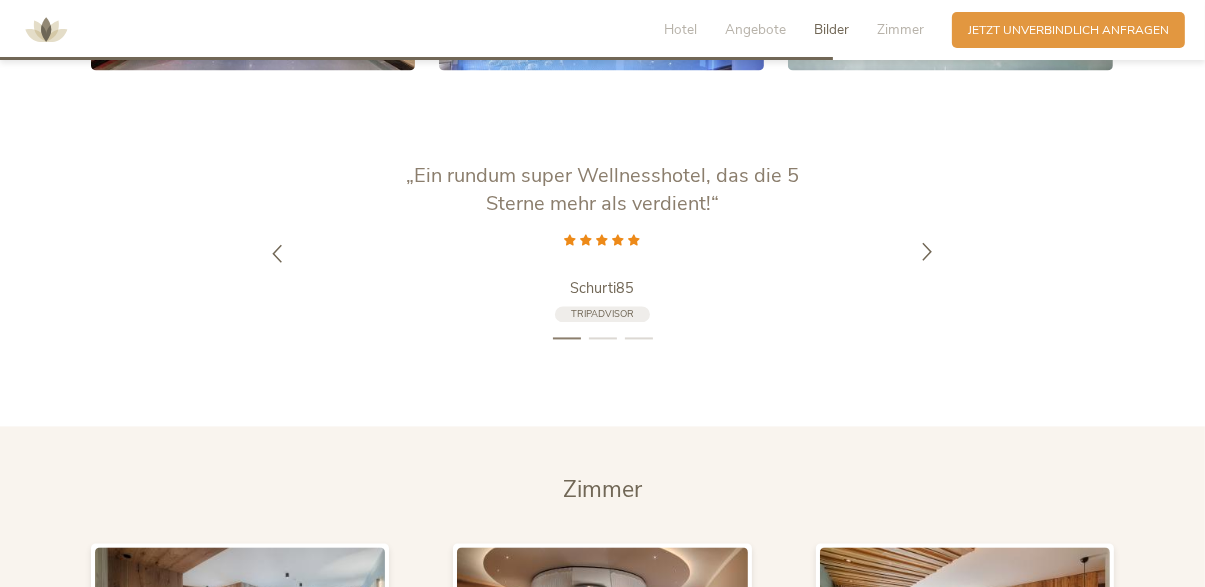 click at bounding box center [928, 254] 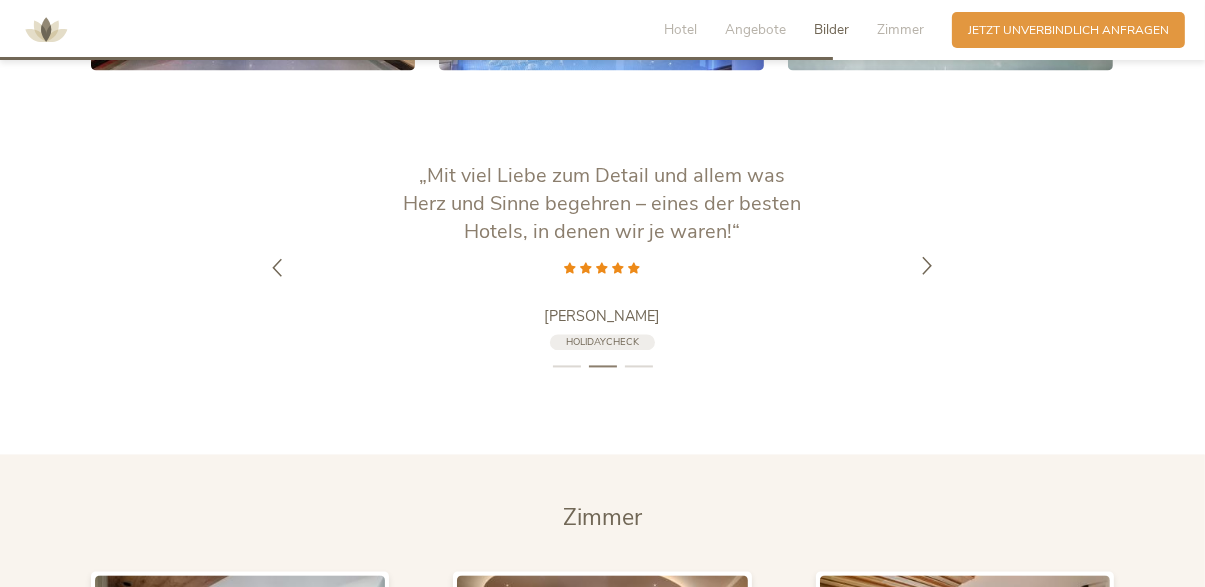 click at bounding box center (928, 268) 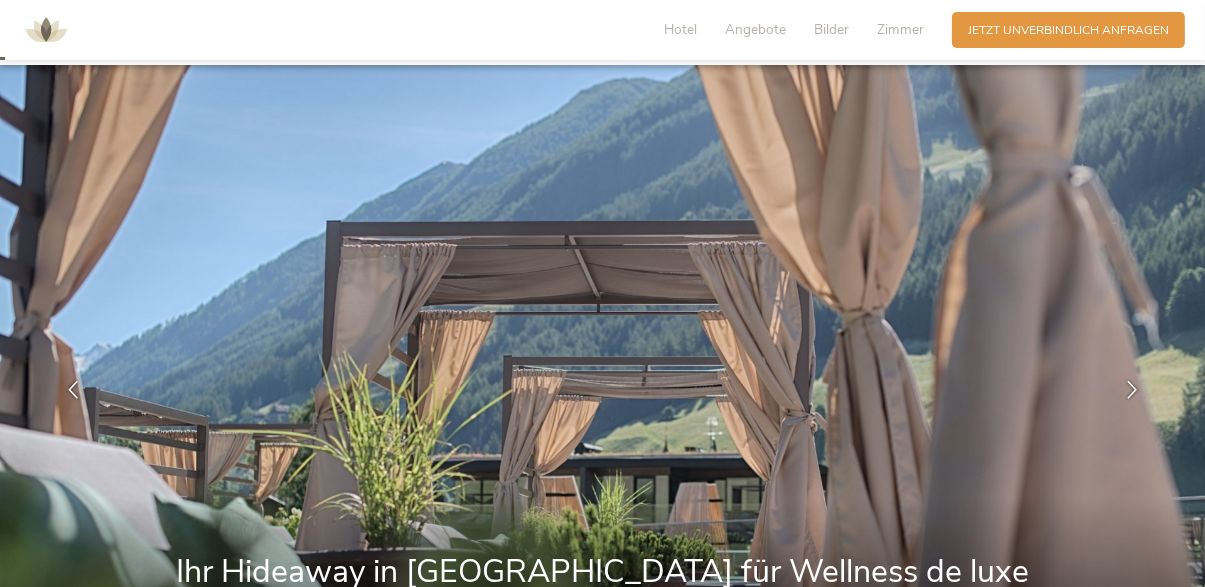 scroll, scrollTop: 0, scrollLeft: 0, axis: both 